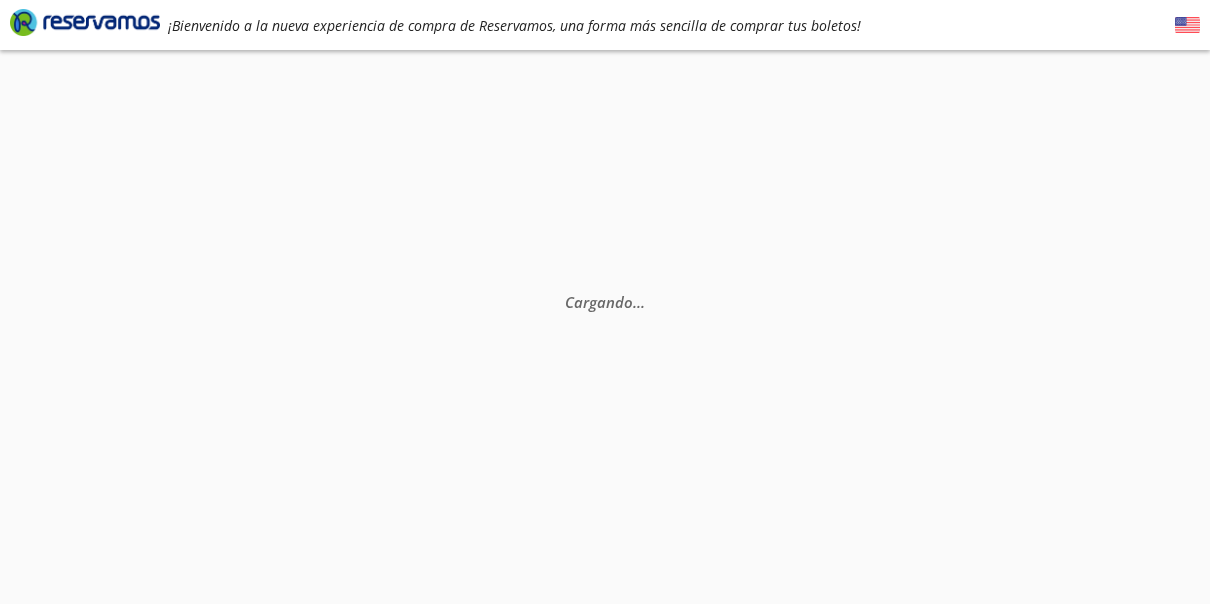 scroll, scrollTop: 0, scrollLeft: 0, axis: both 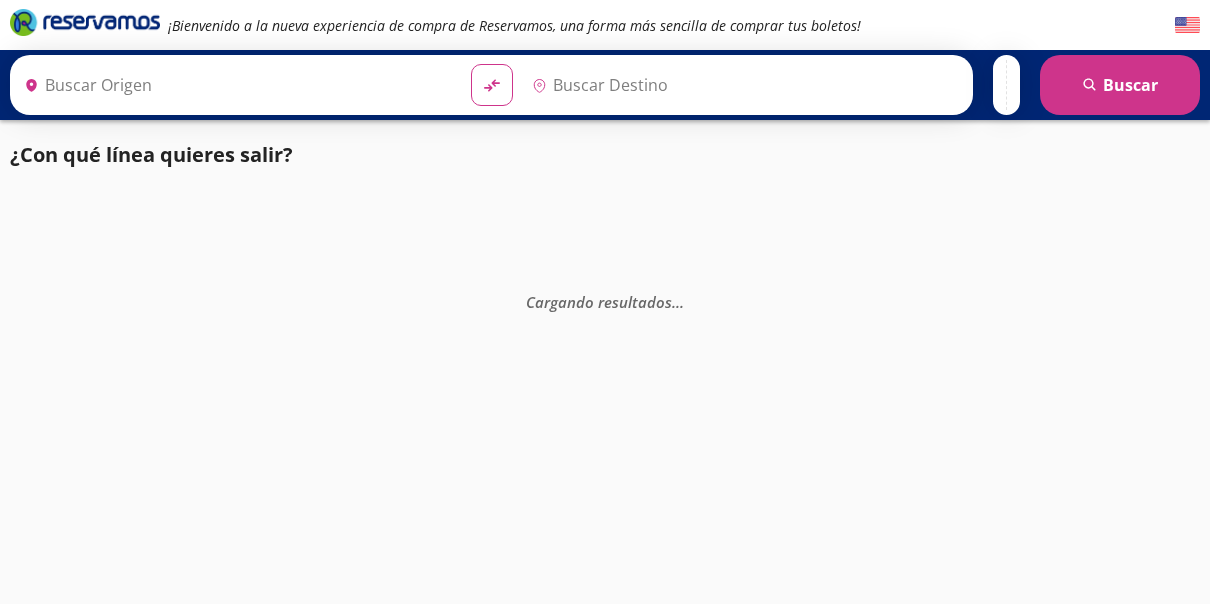 type on "[GEOGRAPHIC_DATA], [GEOGRAPHIC_DATA]" 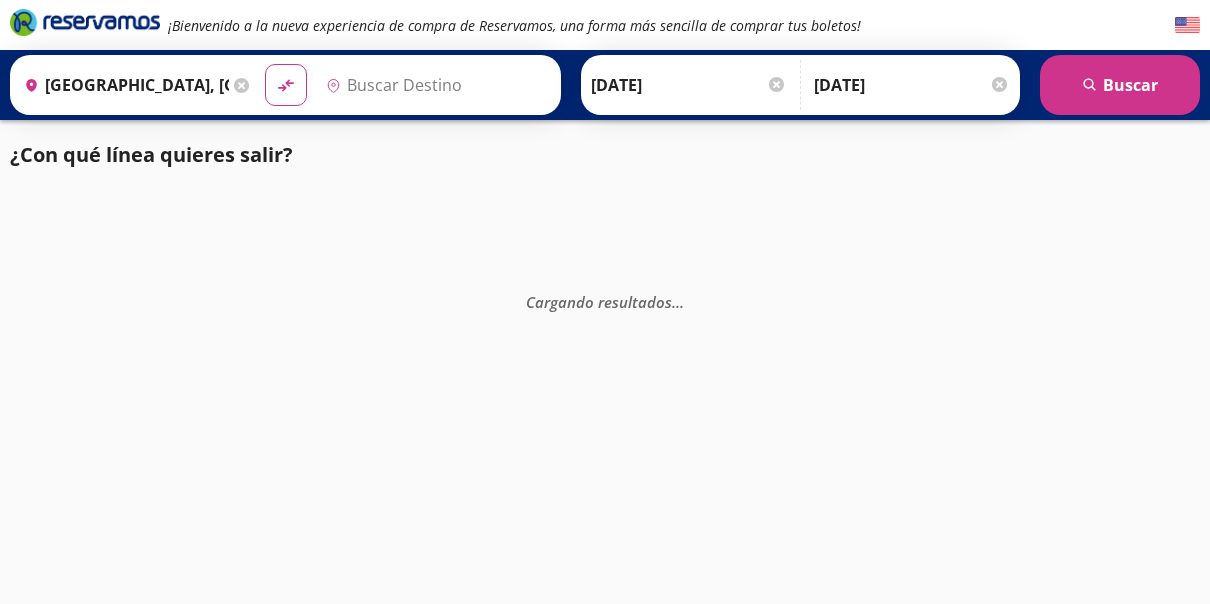 type on "[GEOGRAPHIC_DATA], [GEOGRAPHIC_DATA]" 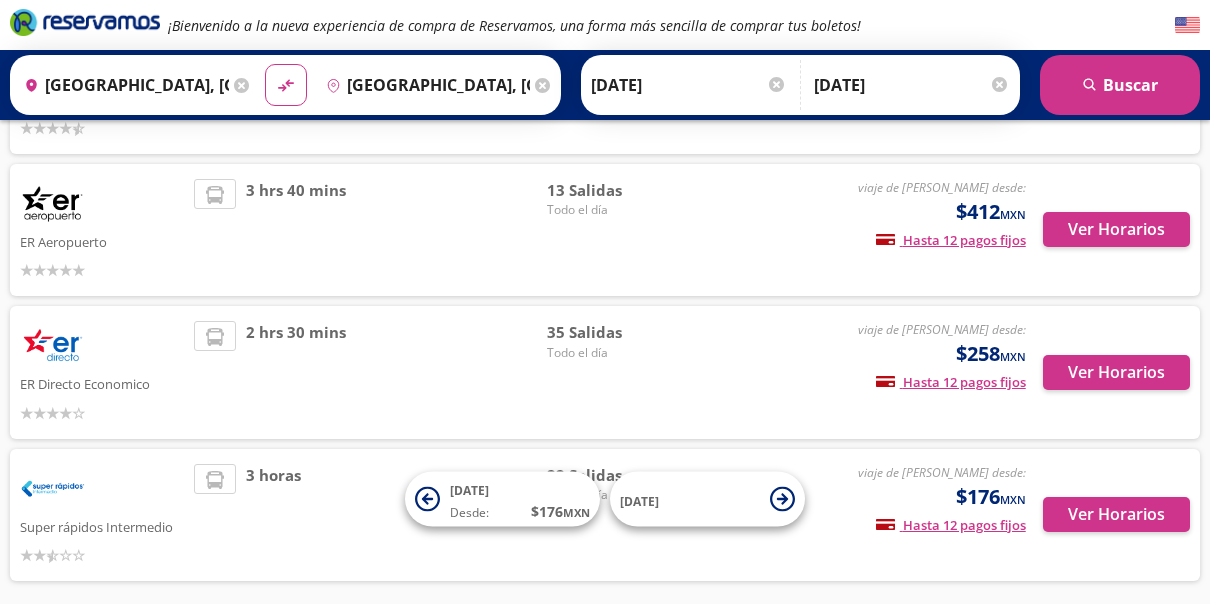 scroll, scrollTop: 129, scrollLeft: 0, axis: vertical 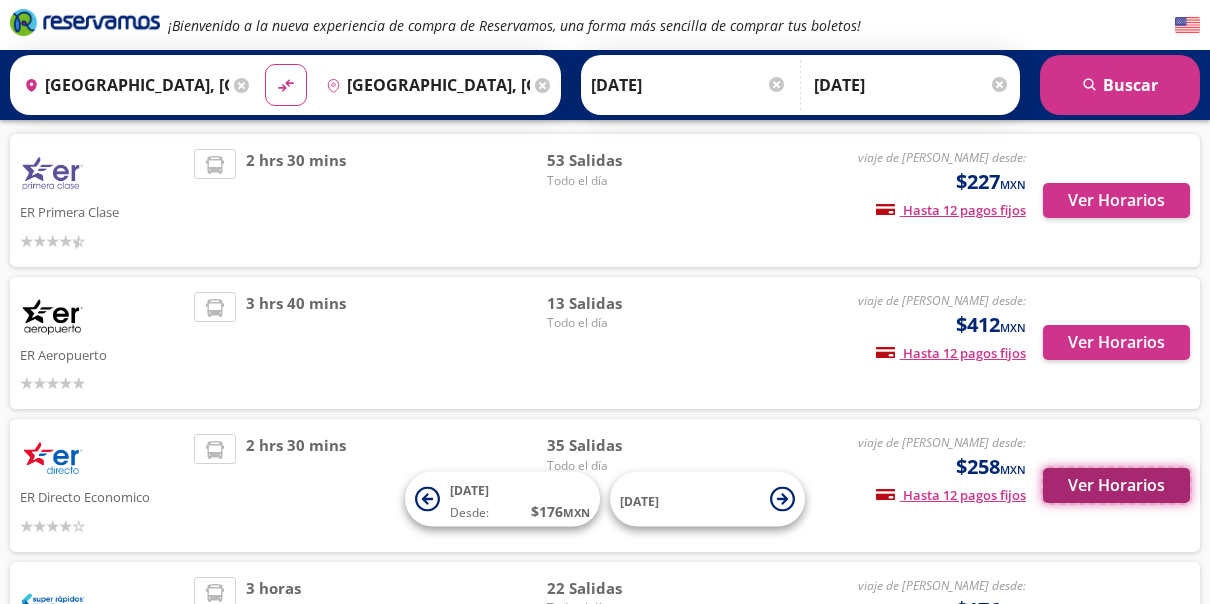click on "Ver Horarios" at bounding box center (1116, 485) 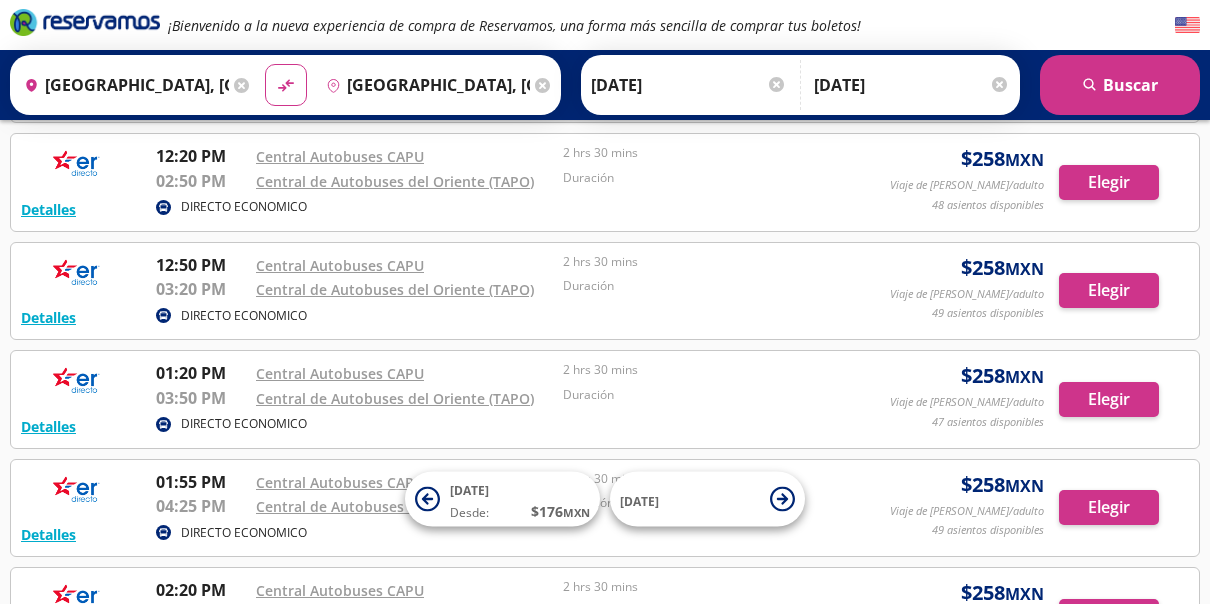 scroll, scrollTop: 1859, scrollLeft: 0, axis: vertical 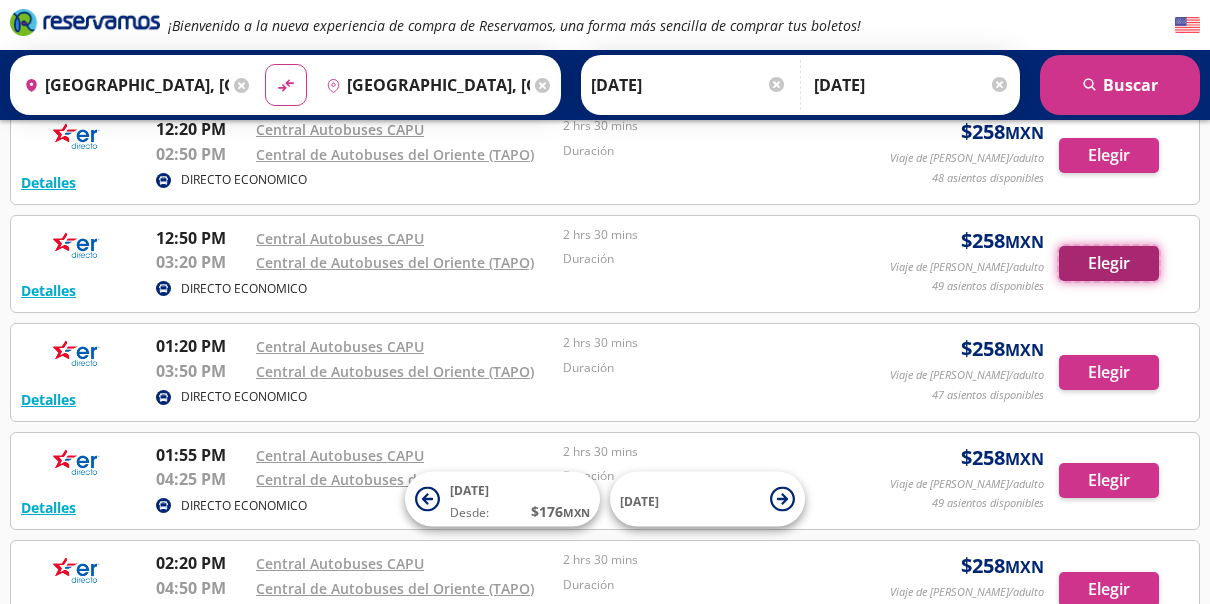 click on "Elegir" at bounding box center [1109, 263] 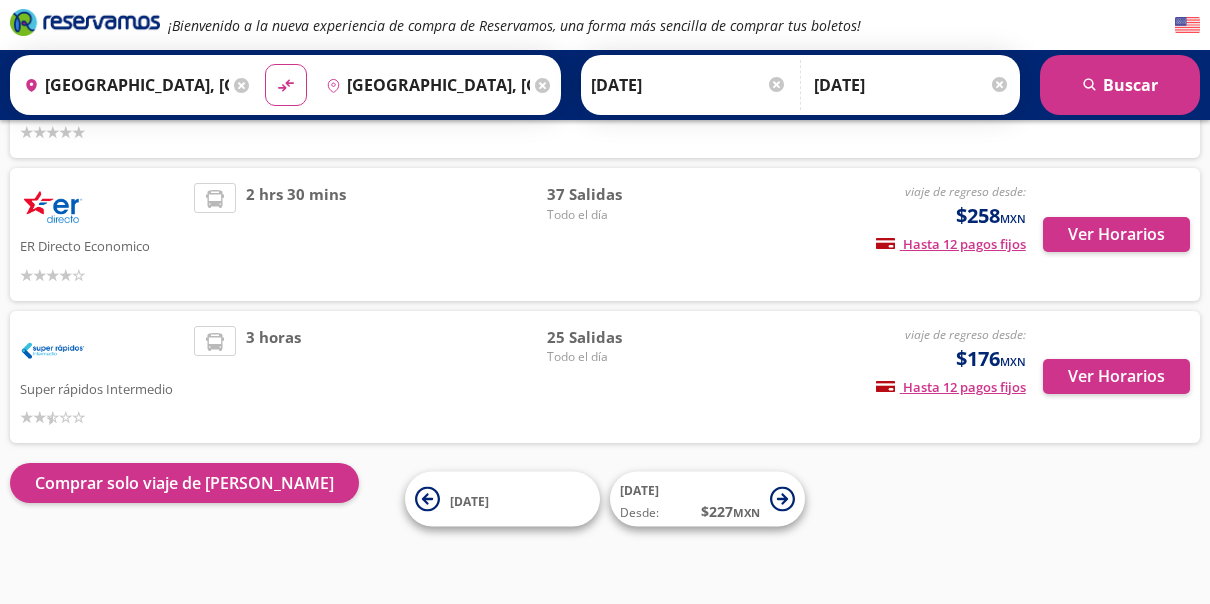 scroll, scrollTop: 379, scrollLeft: 0, axis: vertical 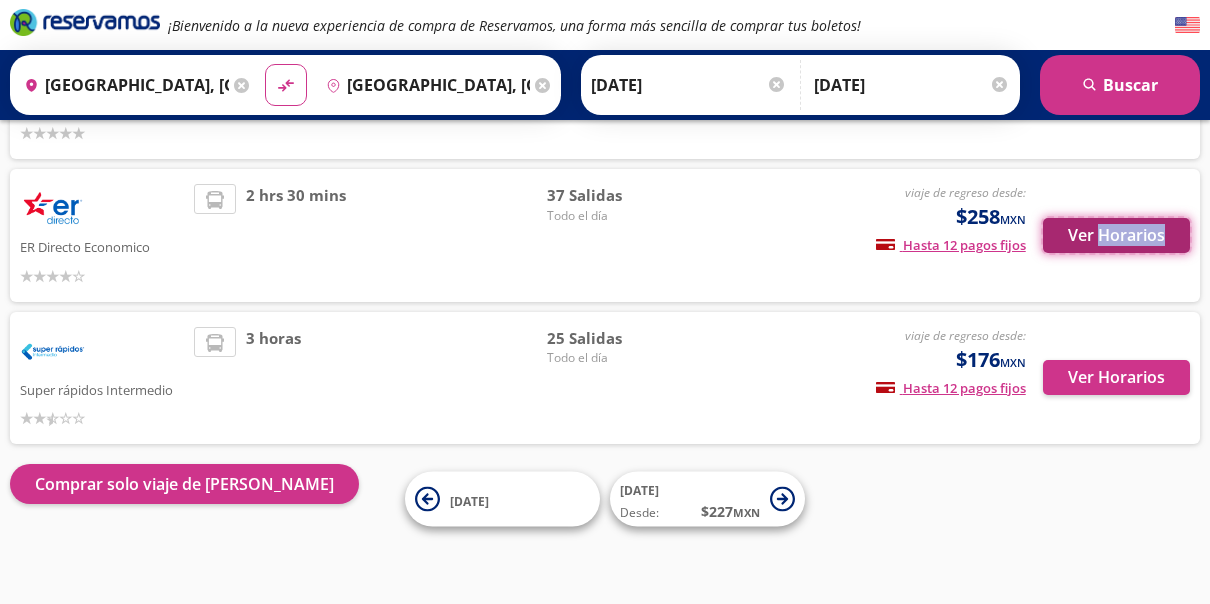 click on "Ver Horarios" at bounding box center (1116, 235) 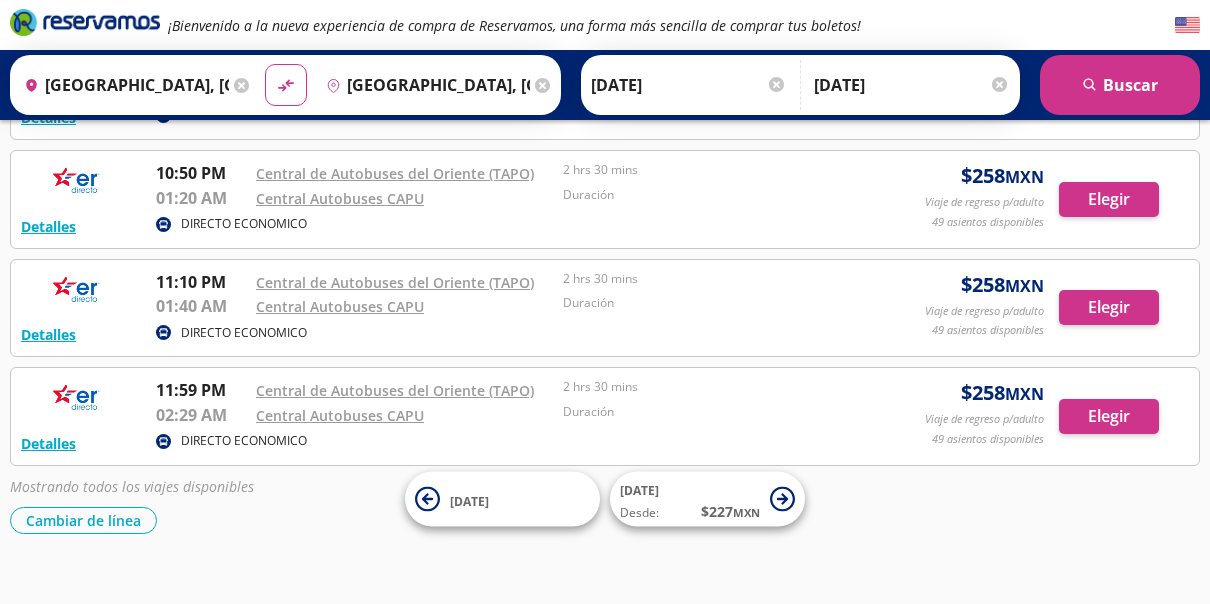 scroll, scrollTop: 3895, scrollLeft: 0, axis: vertical 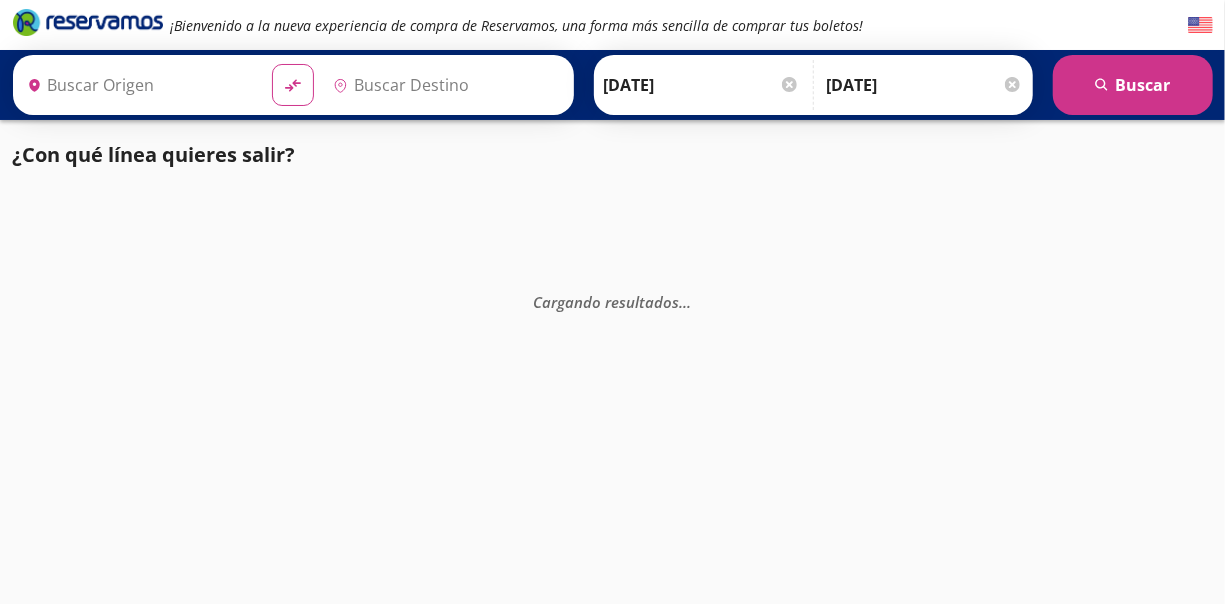 type on "[GEOGRAPHIC_DATA], [GEOGRAPHIC_DATA]" 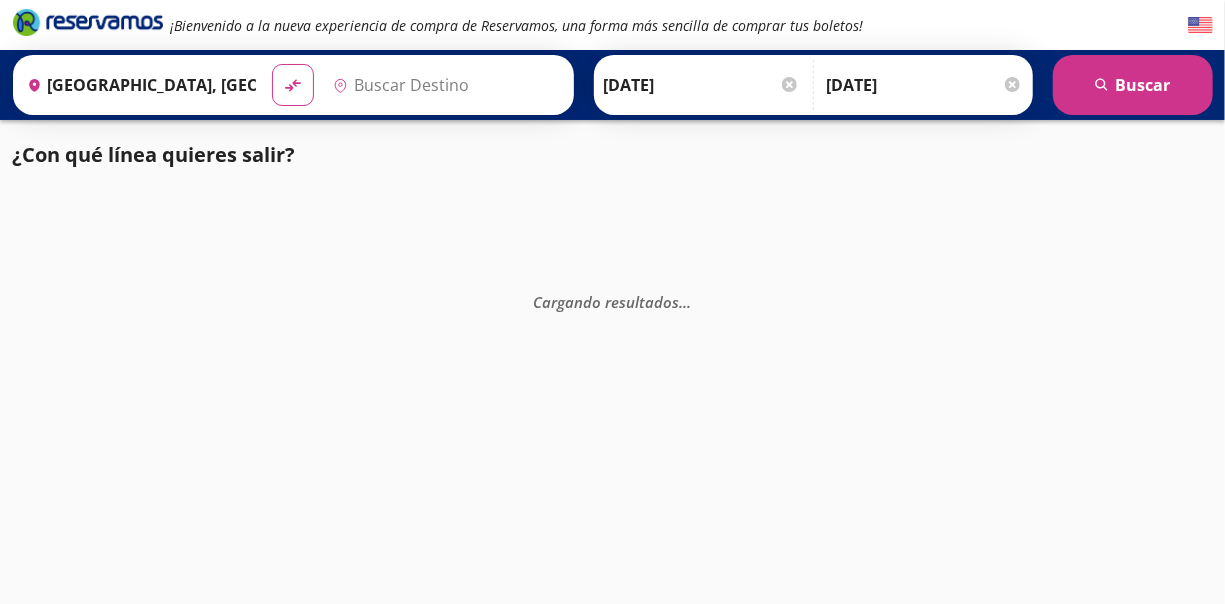 type on "[GEOGRAPHIC_DATA], [GEOGRAPHIC_DATA]" 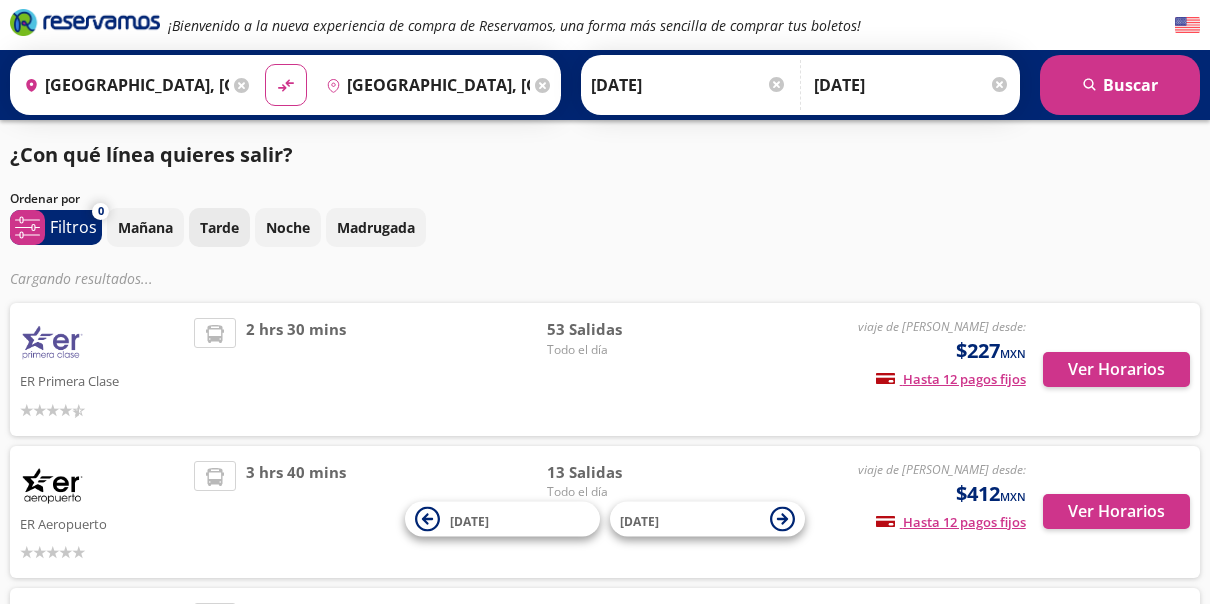 click on "Tarde" at bounding box center [219, 227] 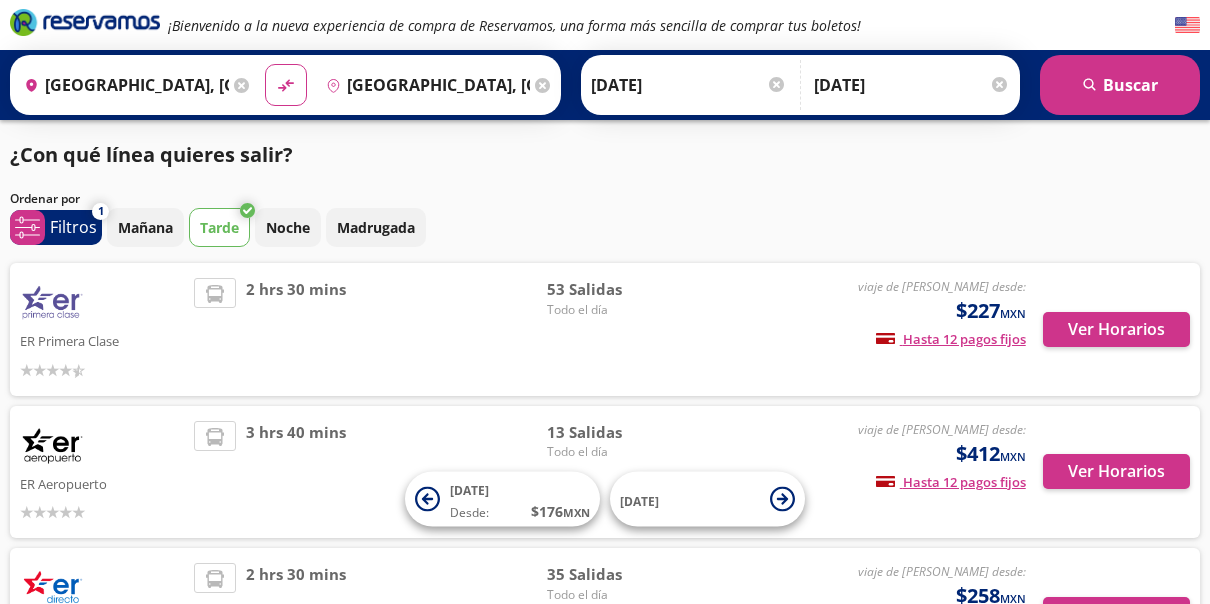 scroll, scrollTop: 0, scrollLeft: 0, axis: both 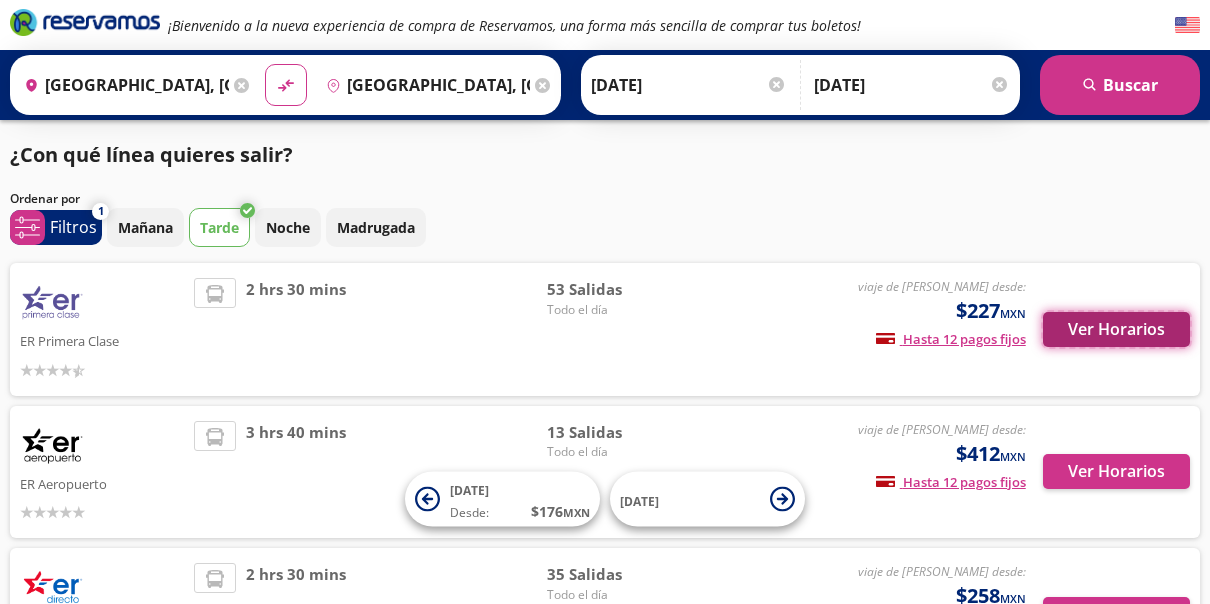 click on "Ver Horarios" at bounding box center [1116, 329] 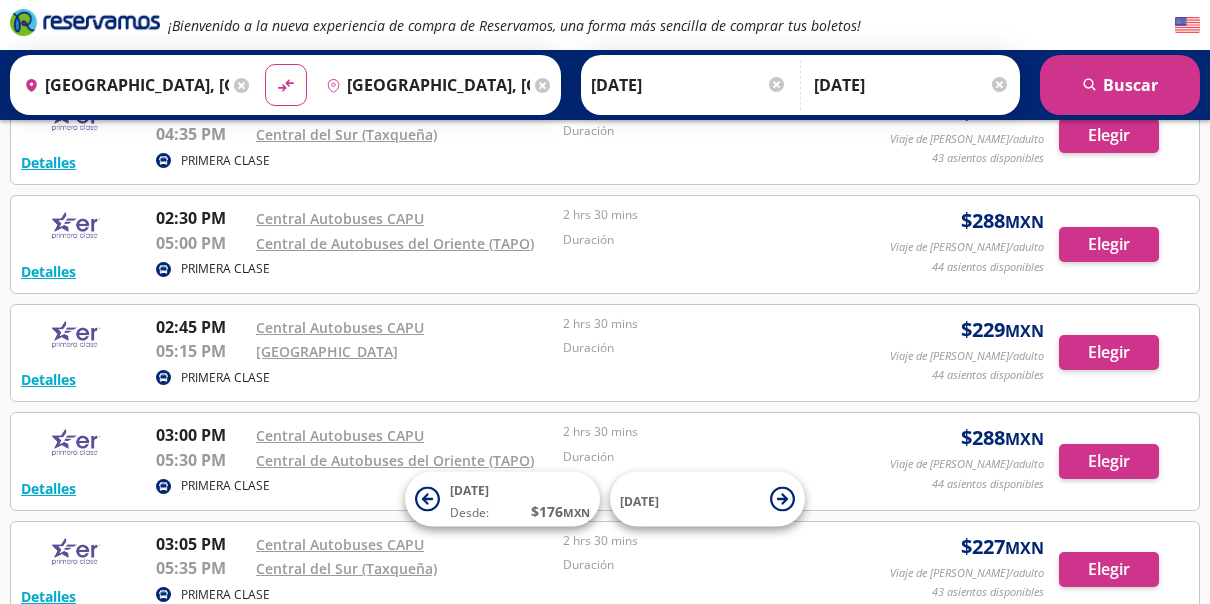 scroll, scrollTop: 3536, scrollLeft: 0, axis: vertical 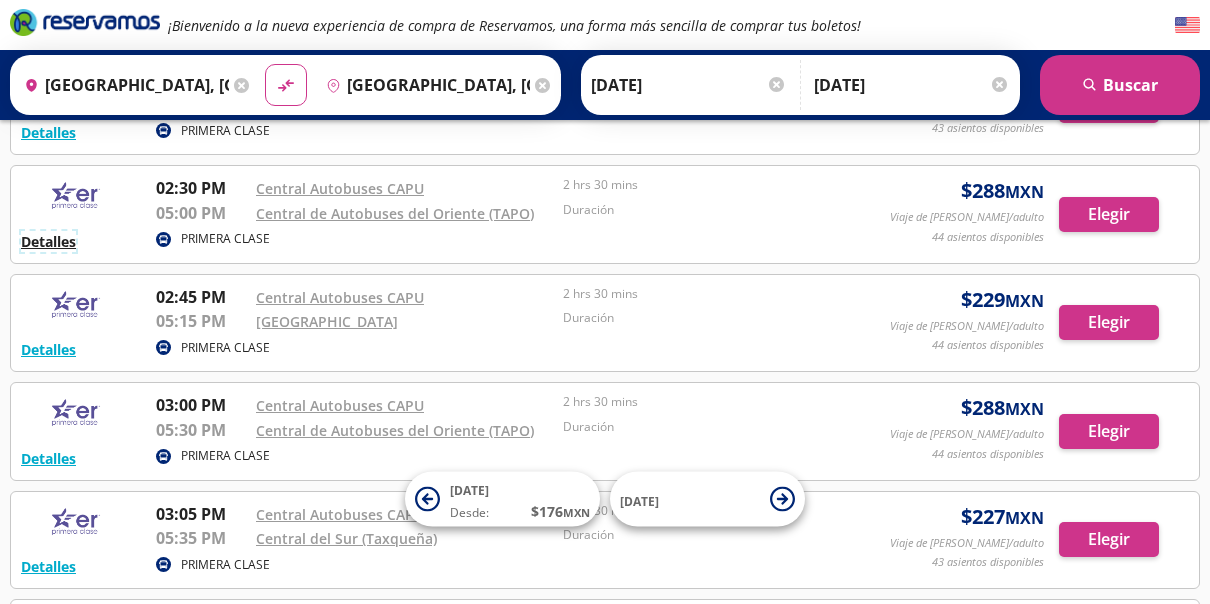click on "Detalles" at bounding box center [48, 241] 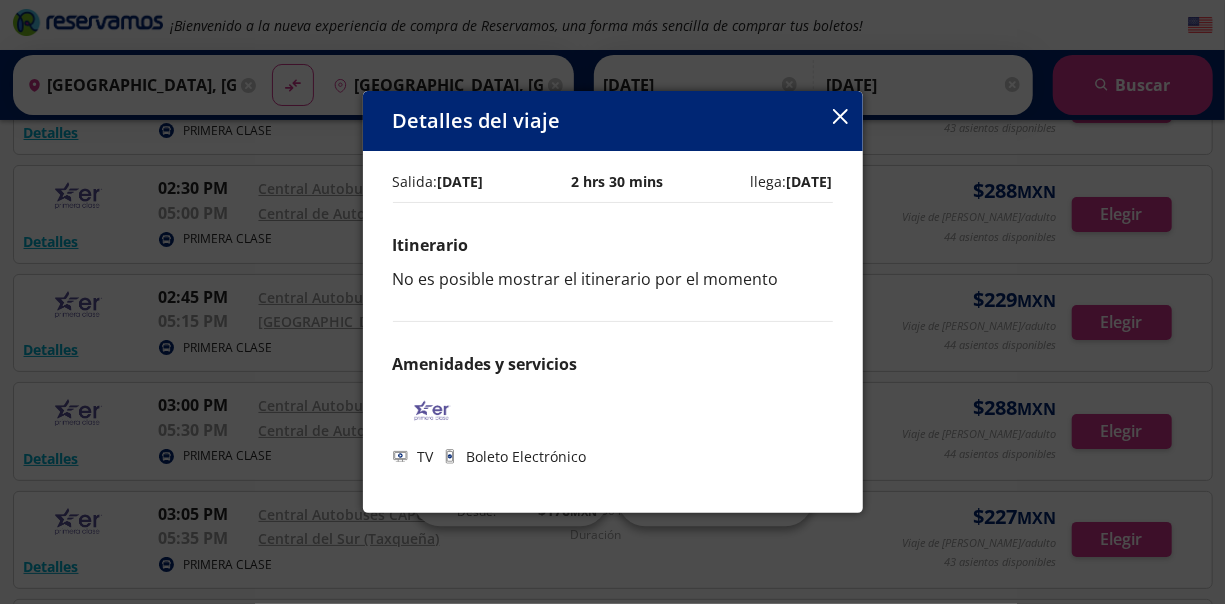 click on "Detalles del viaje" at bounding box center (613, 121) 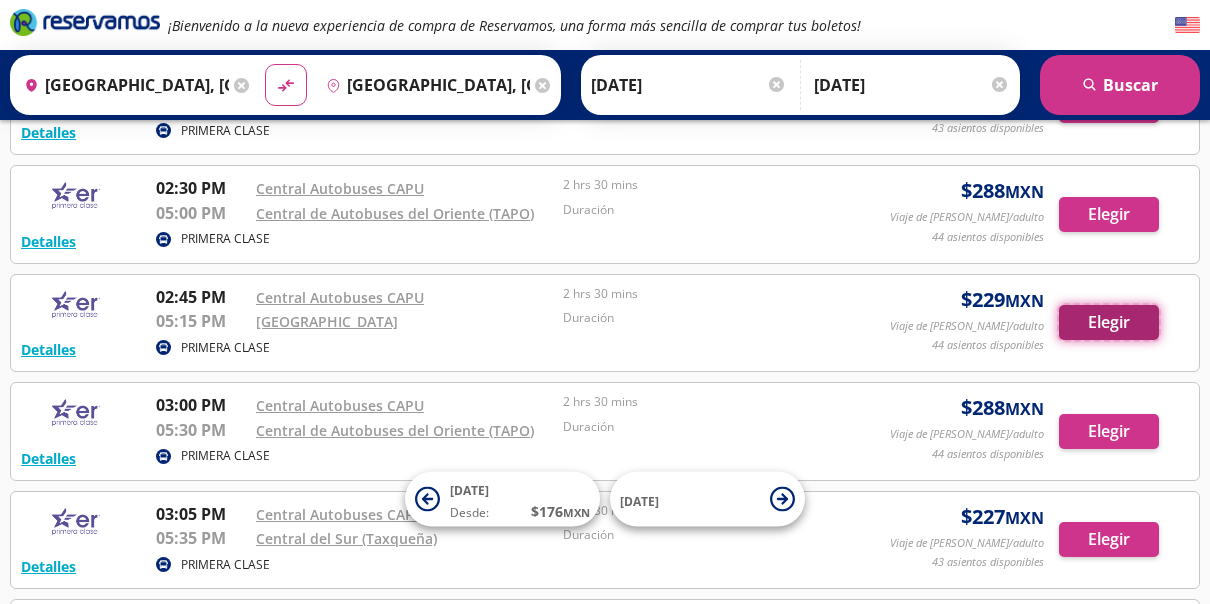 click on "Elegir" at bounding box center [1109, 322] 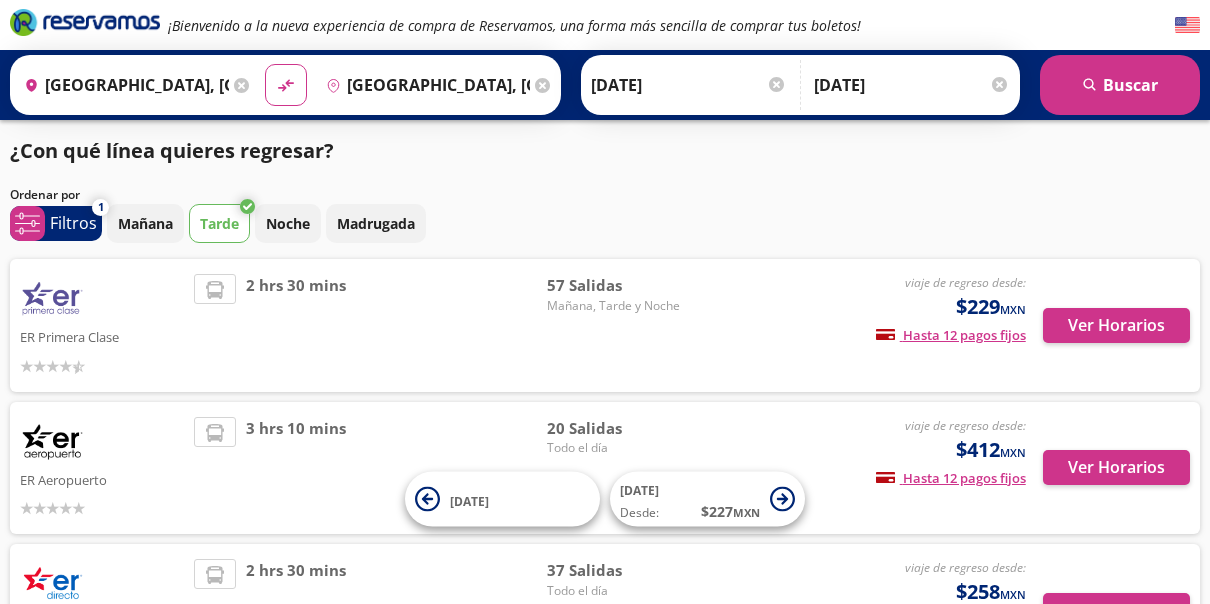 scroll, scrollTop: 0, scrollLeft: 0, axis: both 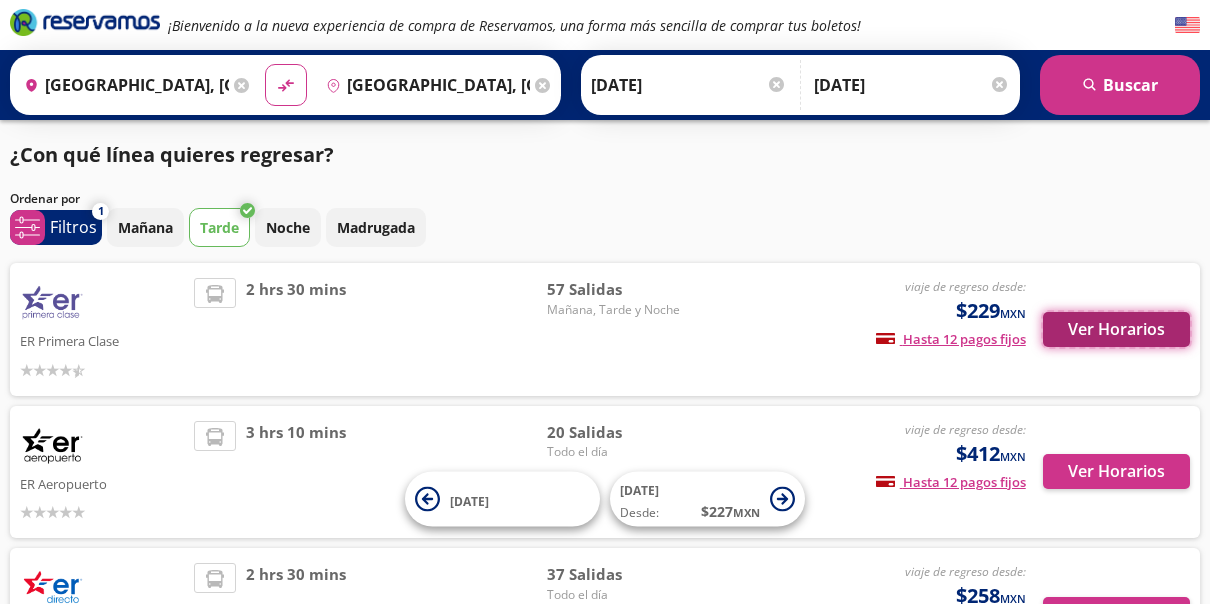 click on "Ver Horarios" at bounding box center [1116, 329] 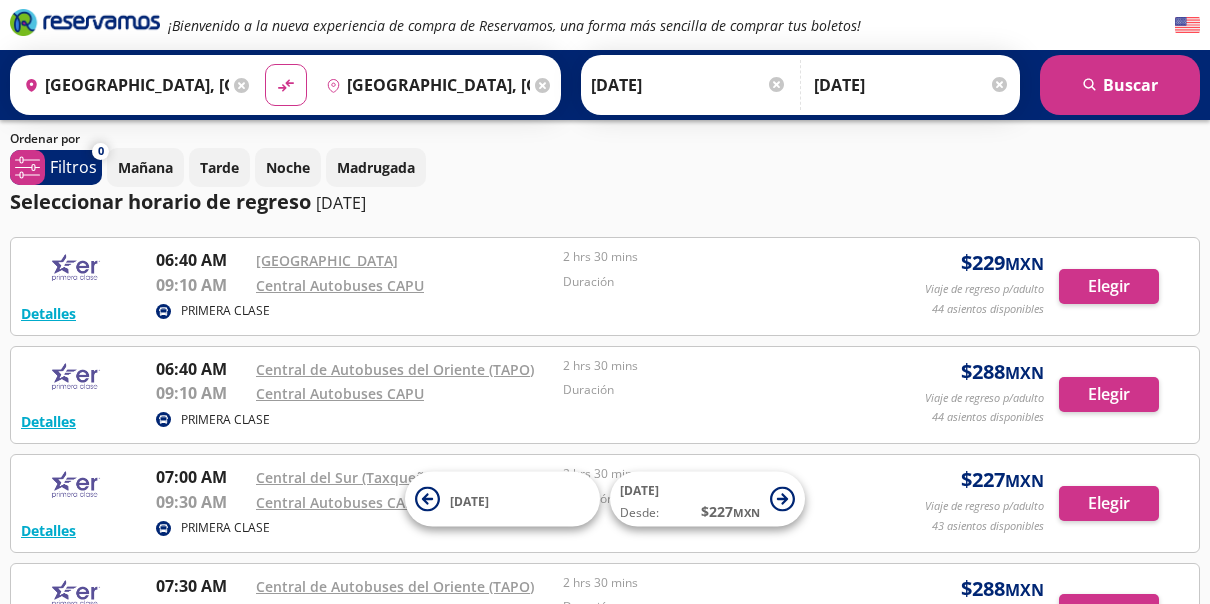 scroll, scrollTop: 0, scrollLeft: 0, axis: both 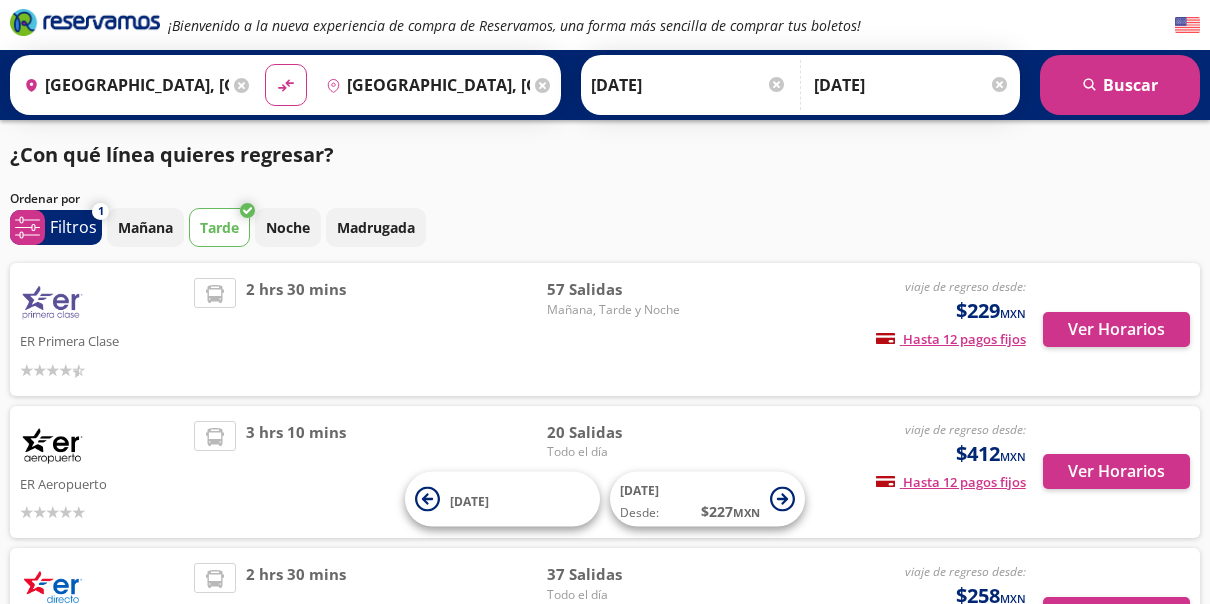 click on "[DATE]" at bounding box center [912, 85] 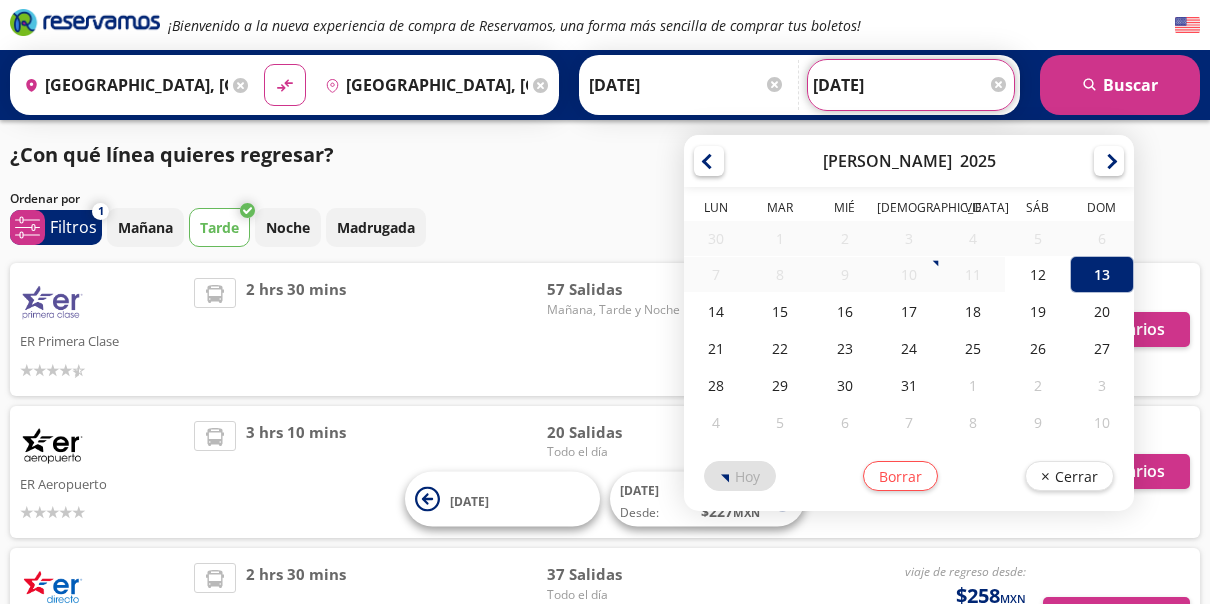 click on "12" at bounding box center (1038, 274) 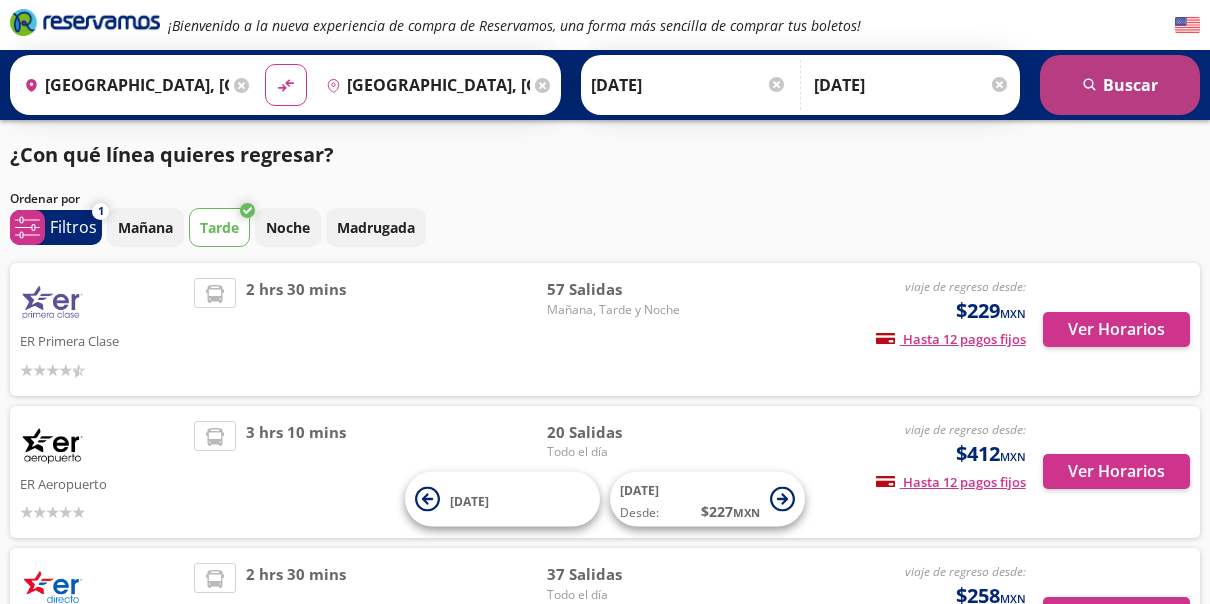 click on "search
[GEOGRAPHIC_DATA]" at bounding box center [1120, 85] 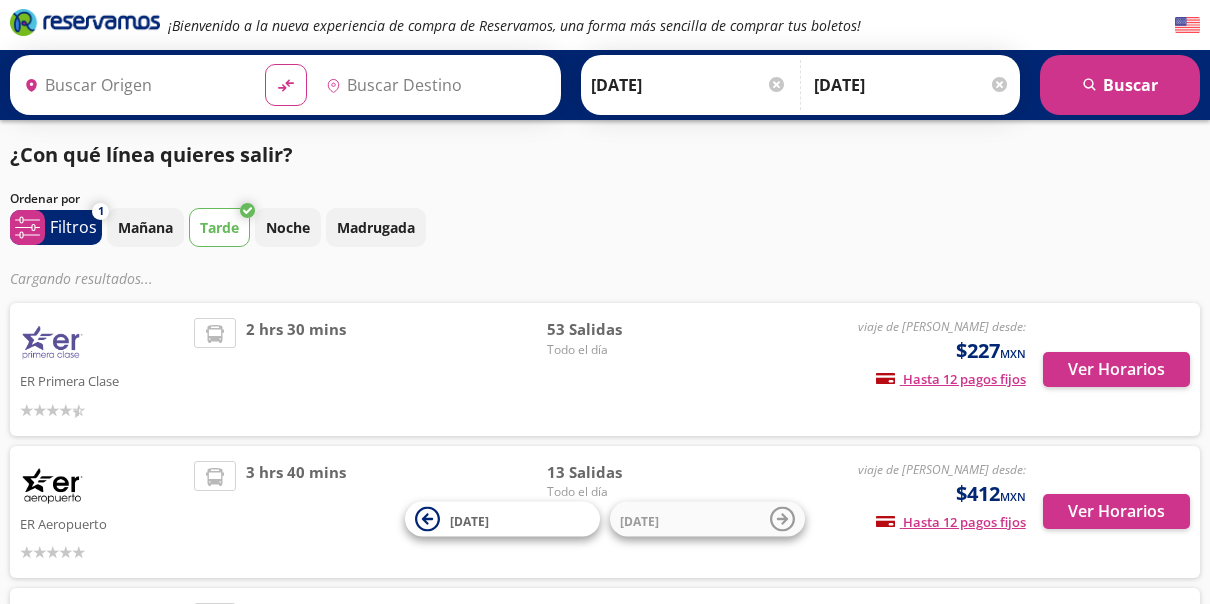 type on "[GEOGRAPHIC_DATA], [GEOGRAPHIC_DATA]" 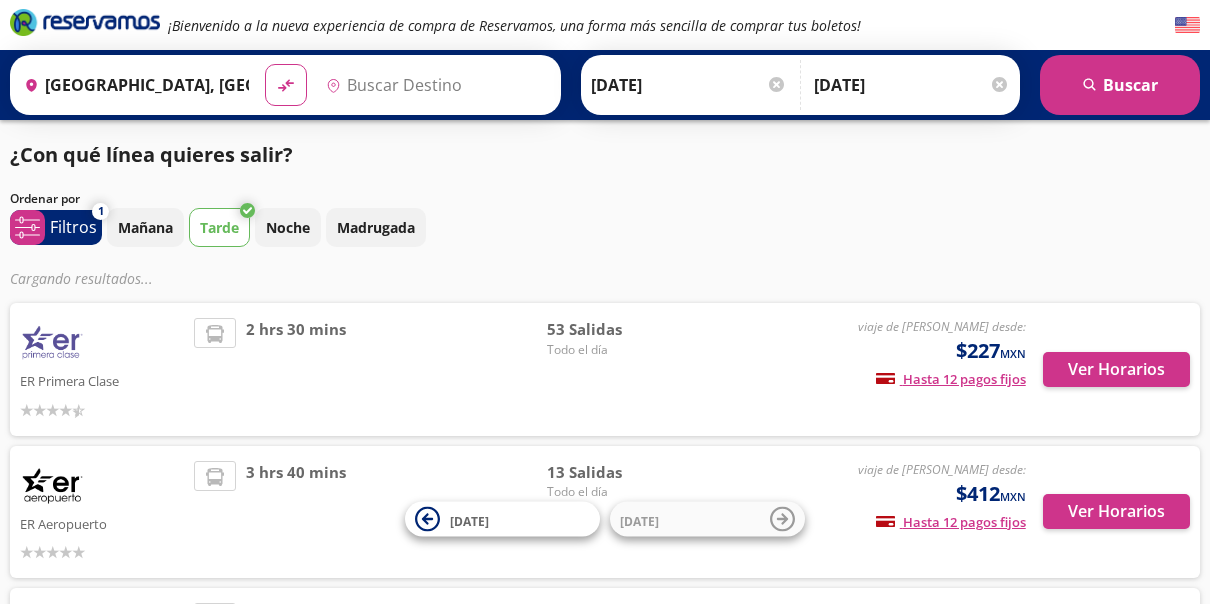 type on "[GEOGRAPHIC_DATA], [GEOGRAPHIC_DATA]" 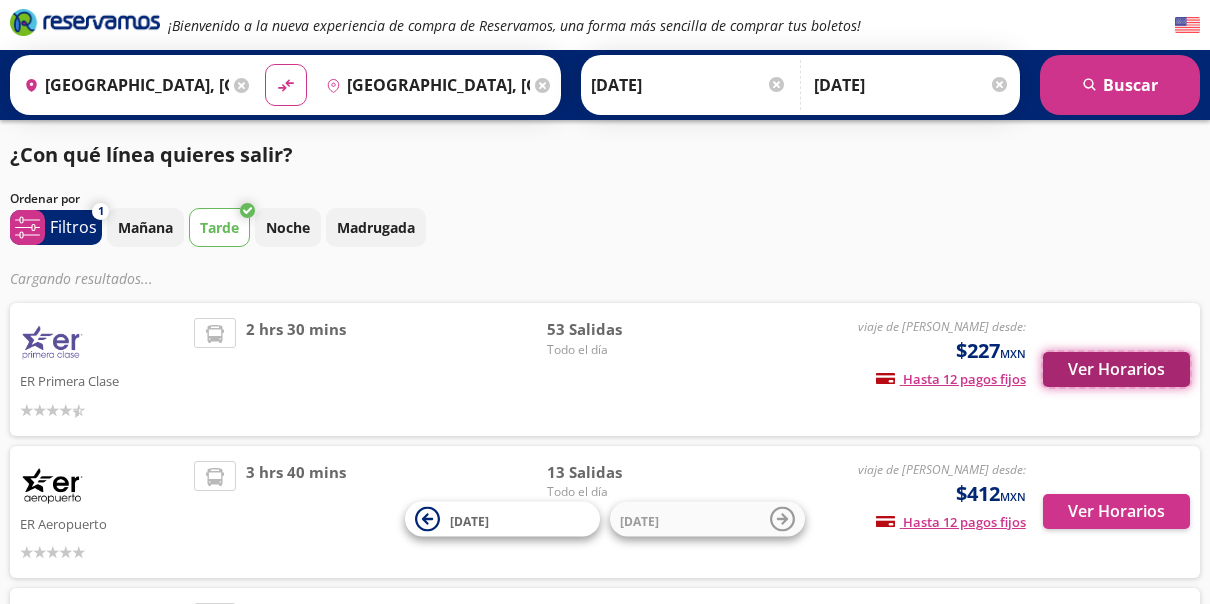 click on "Ver Horarios" at bounding box center (1116, 369) 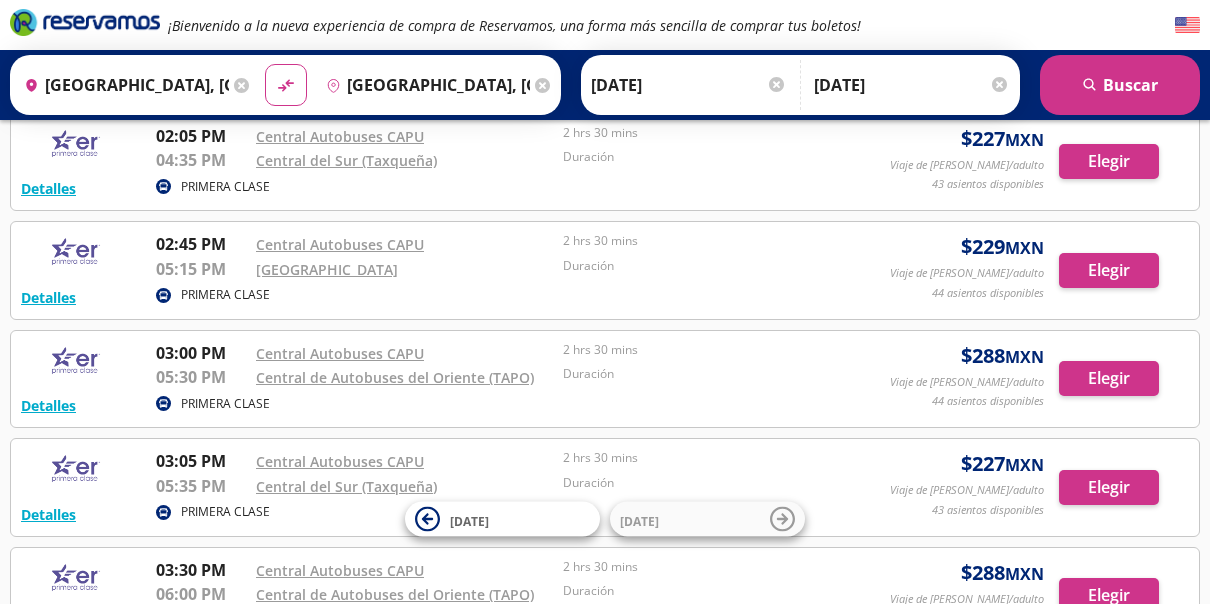 scroll, scrollTop: 3500, scrollLeft: 0, axis: vertical 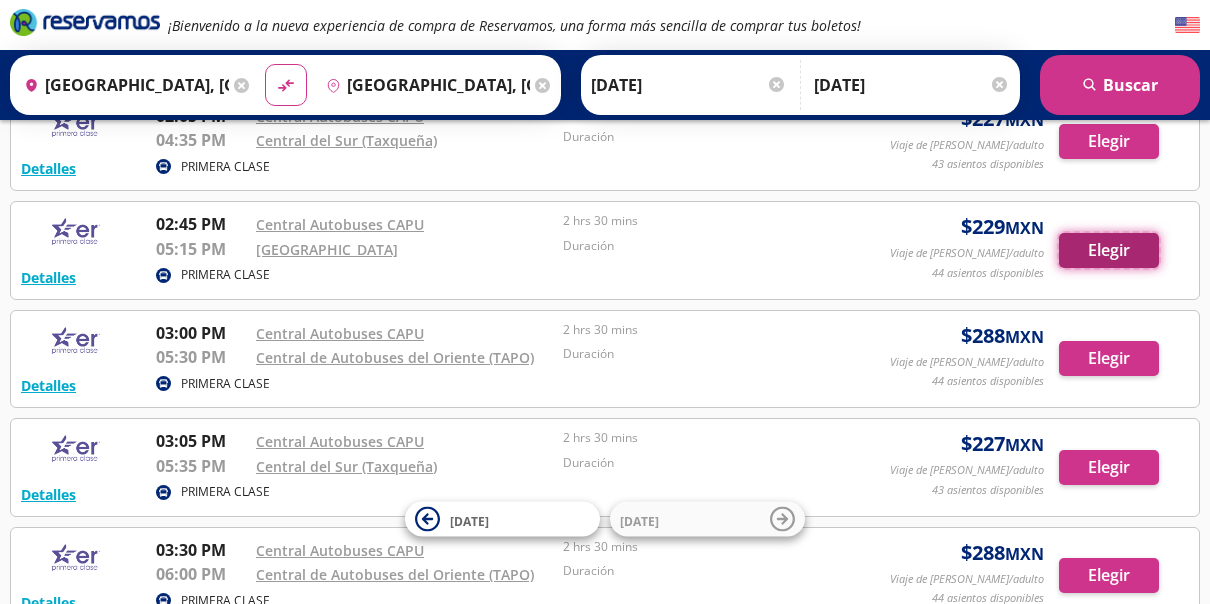 click on "Elegir" at bounding box center (1109, 250) 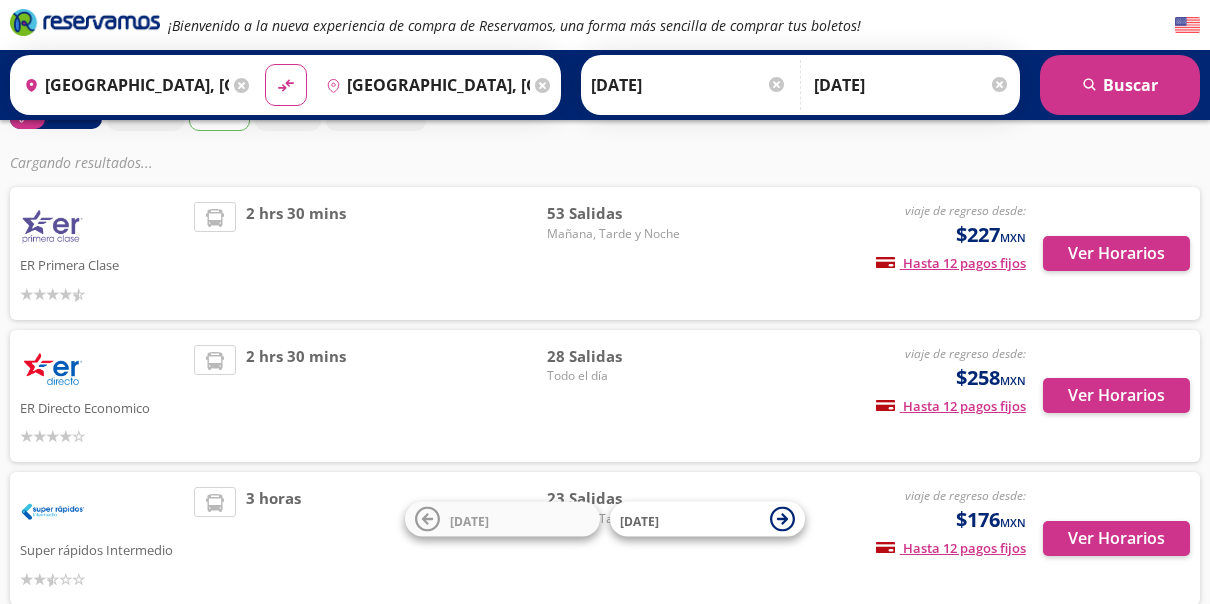 scroll, scrollTop: 0, scrollLeft: 0, axis: both 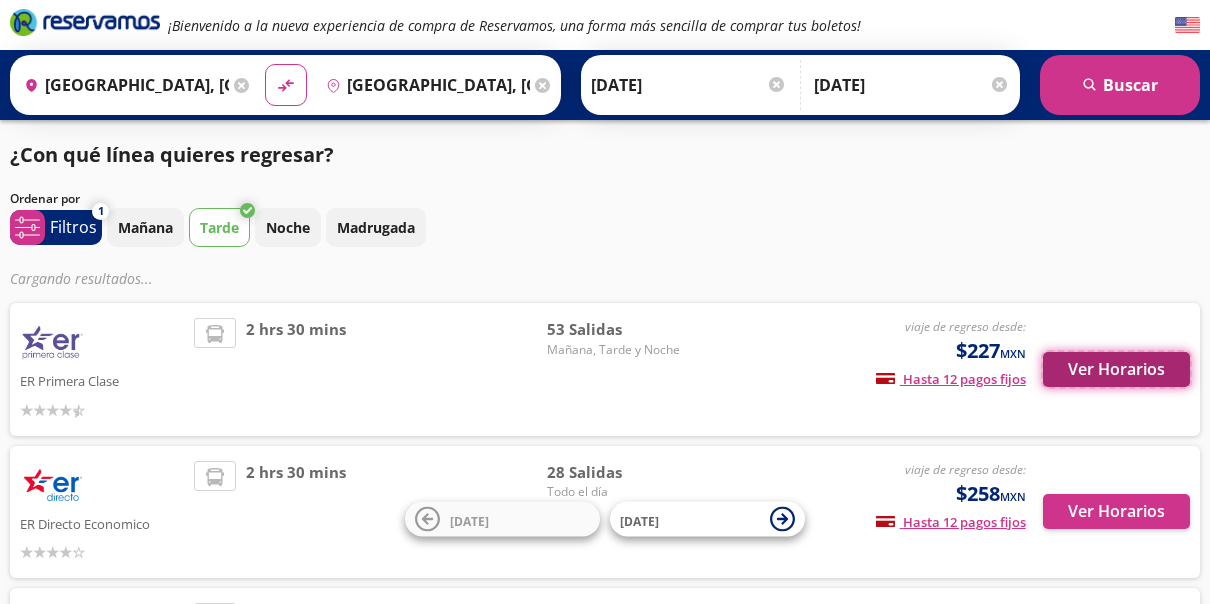 click on "Ver Horarios" at bounding box center (1116, 369) 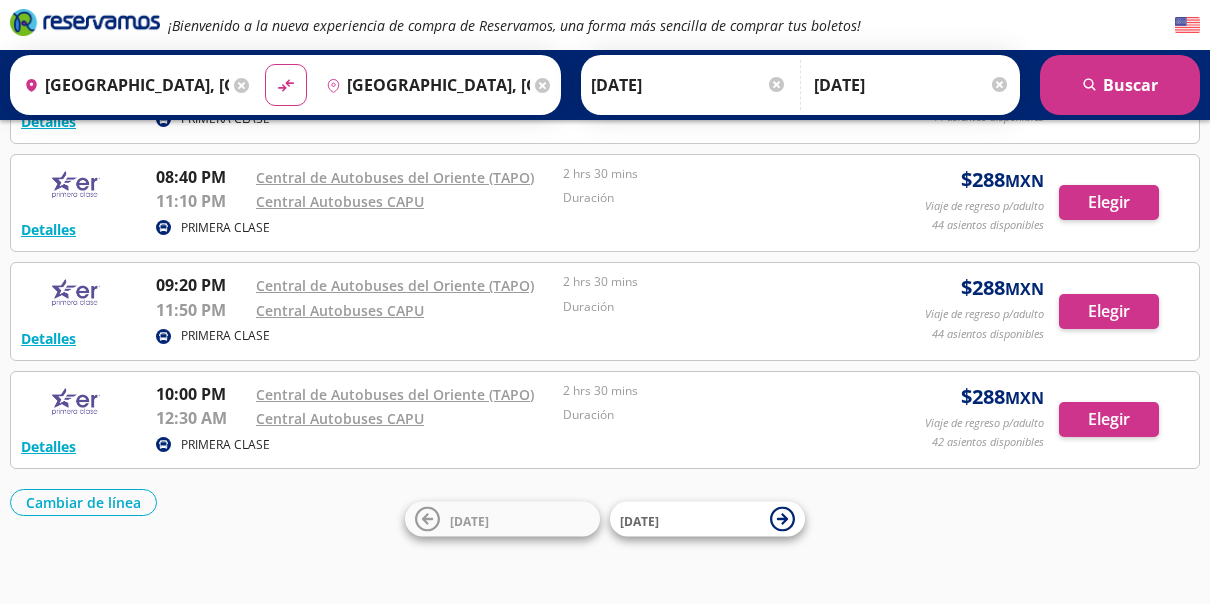 scroll, scrollTop: 1433, scrollLeft: 0, axis: vertical 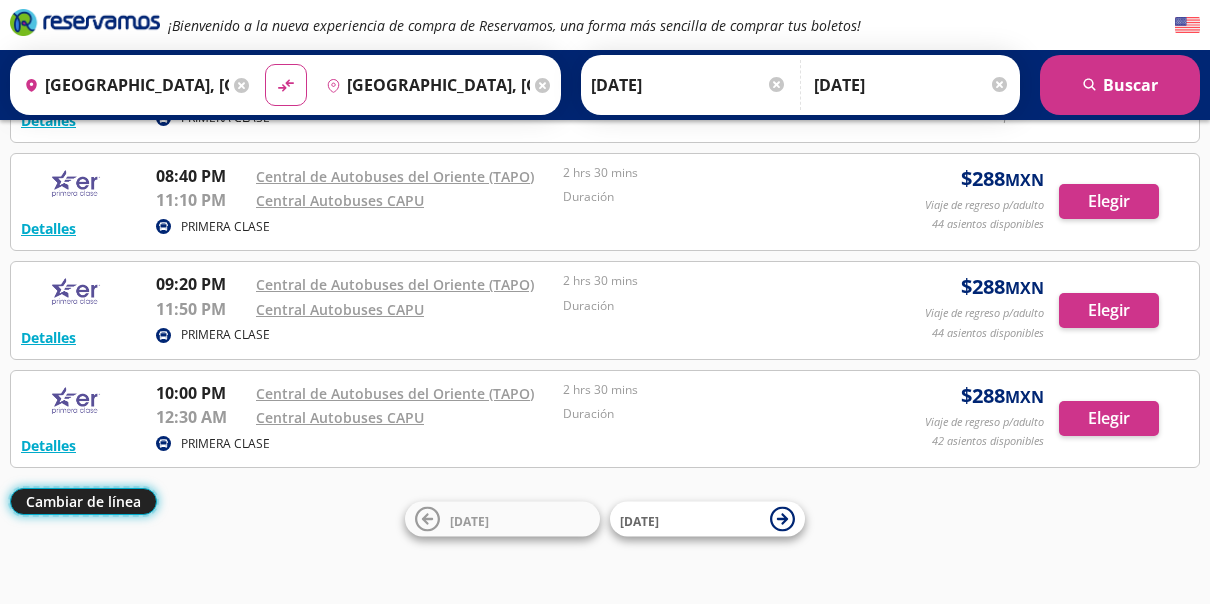 click on "Cambiar de línea" at bounding box center [83, 501] 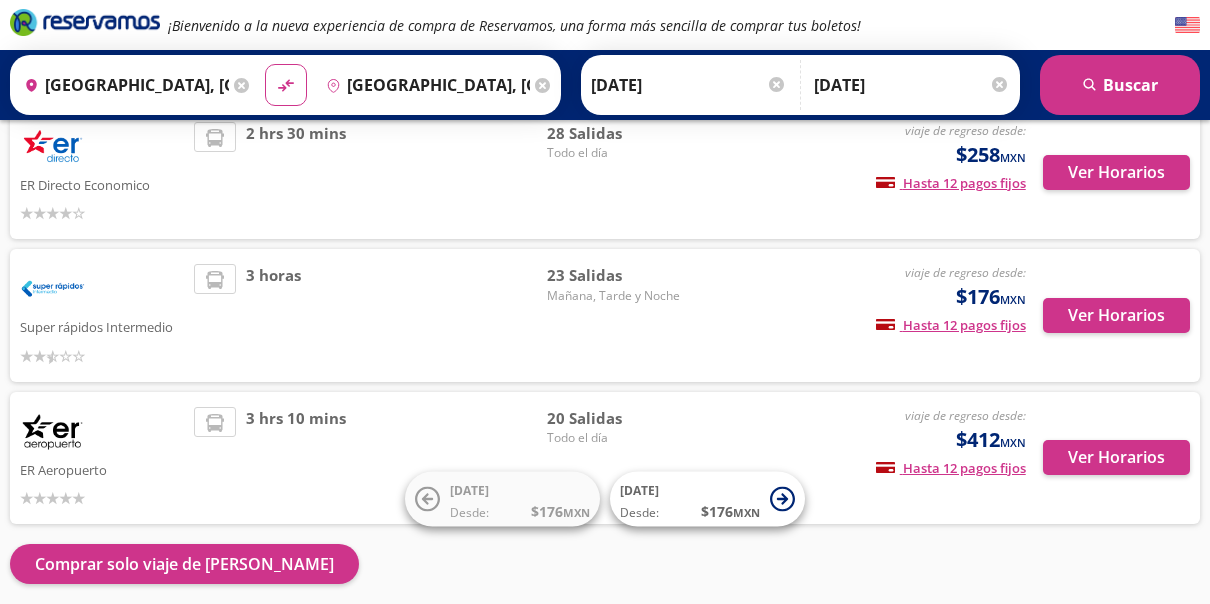 scroll, scrollTop: 300, scrollLeft: 0, axis: vertical 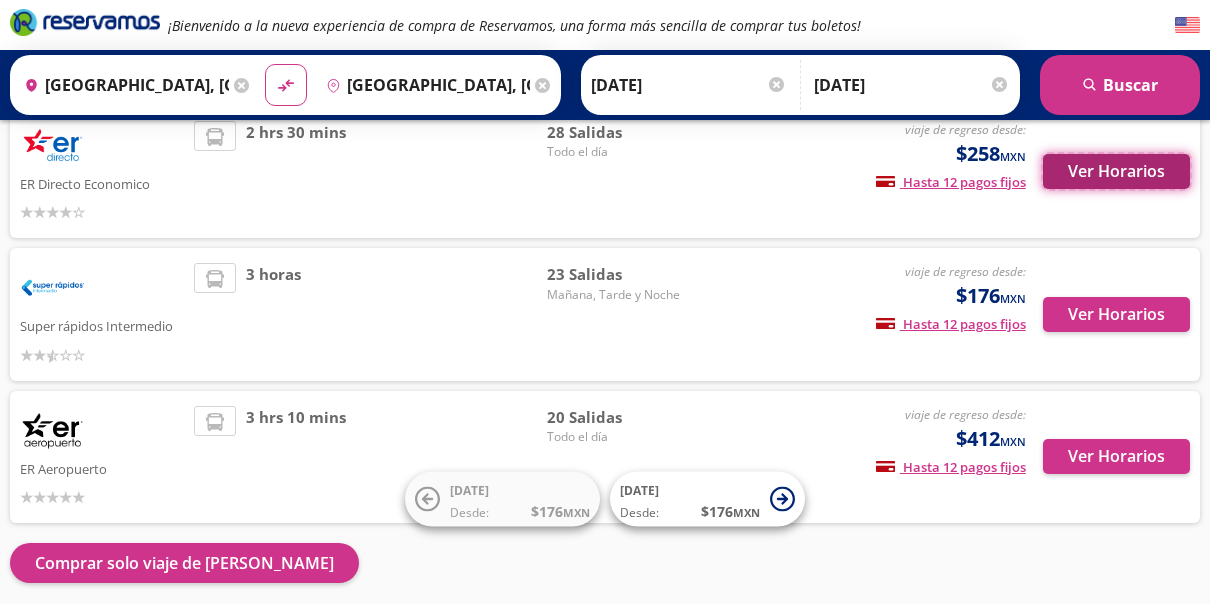 click on "Ver Horarios" at bounding box center [1116, 171] 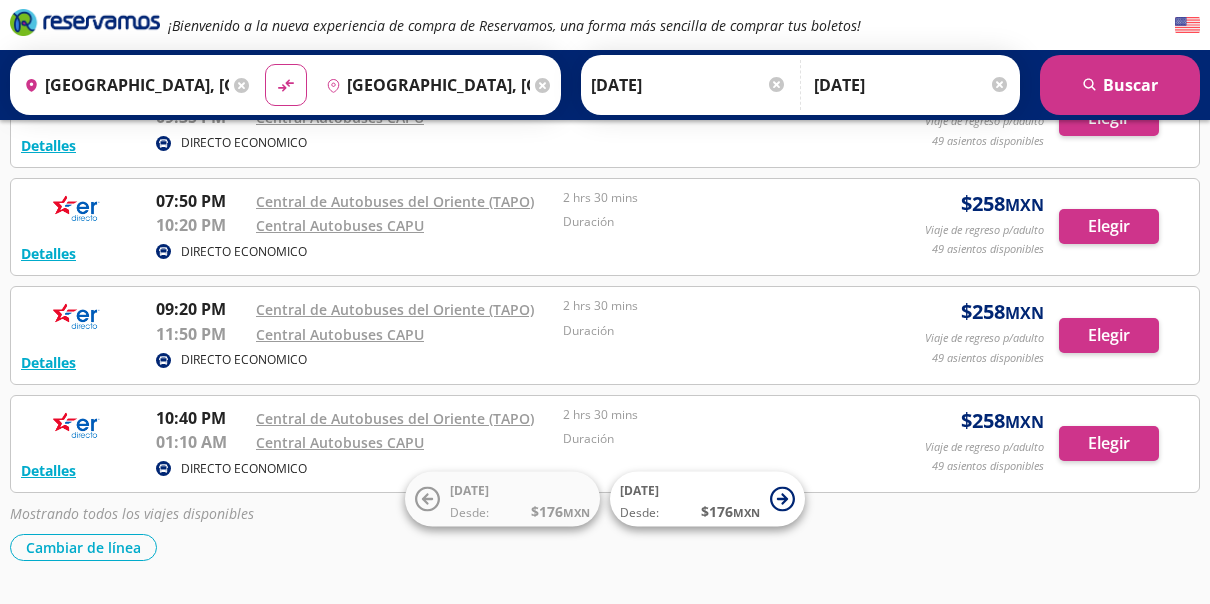 scroll, scrollTop: 552, scrollLeft: 0, axis: vertical 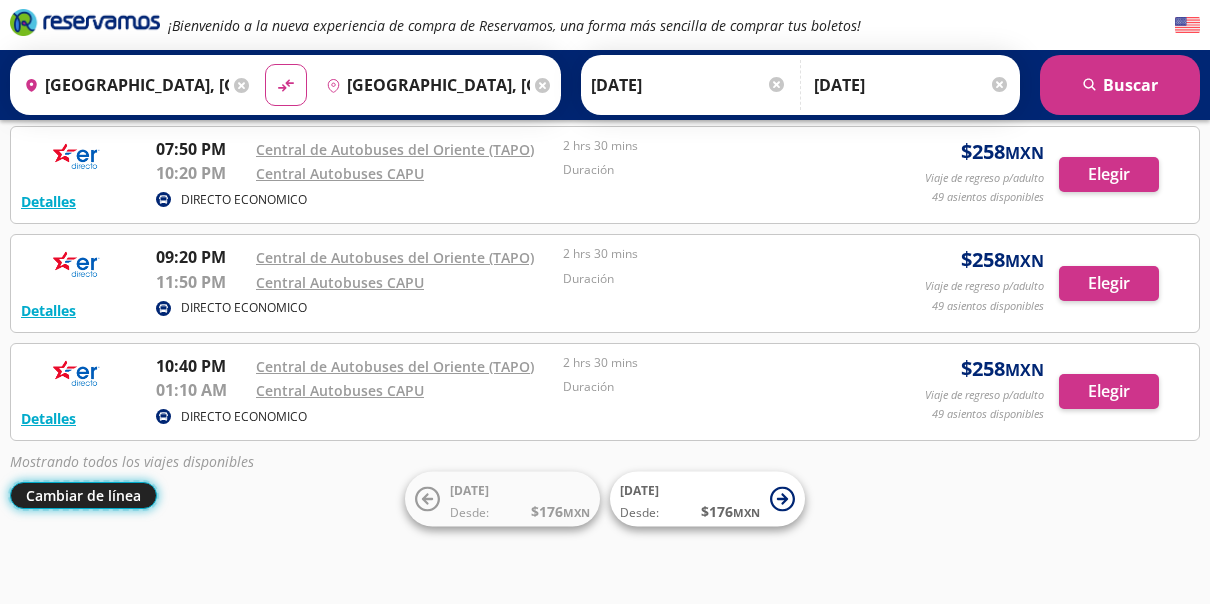 click on "Cambiar de línea" at bounding box center (83, 495) 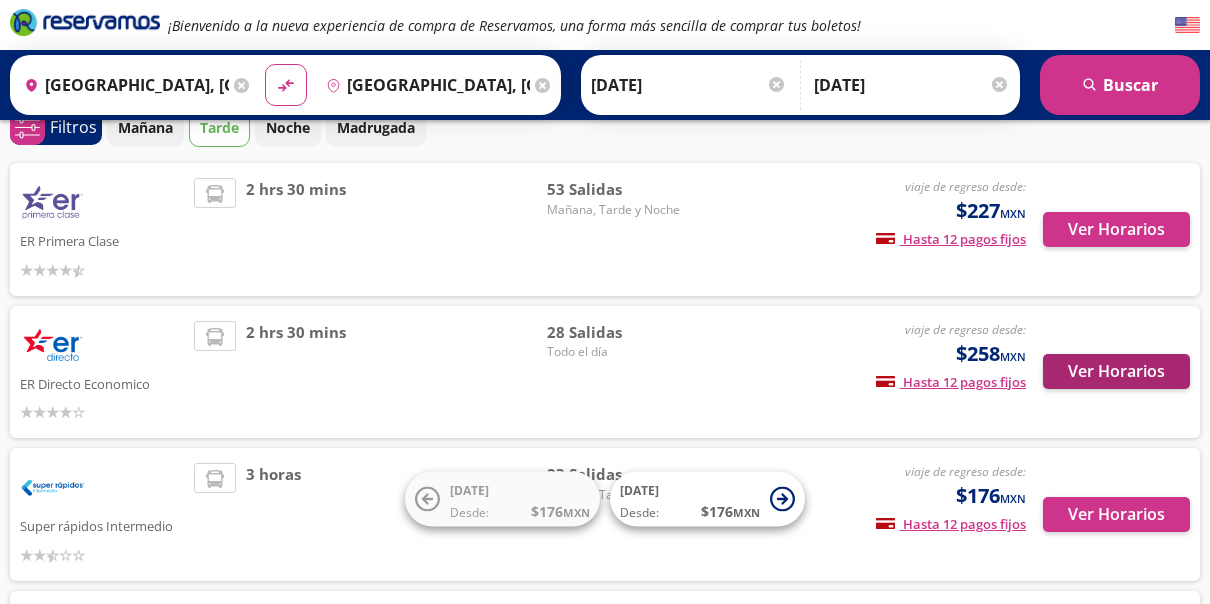 scroll, scrollTop: 300, scrollLeft: 0, axis: vertical 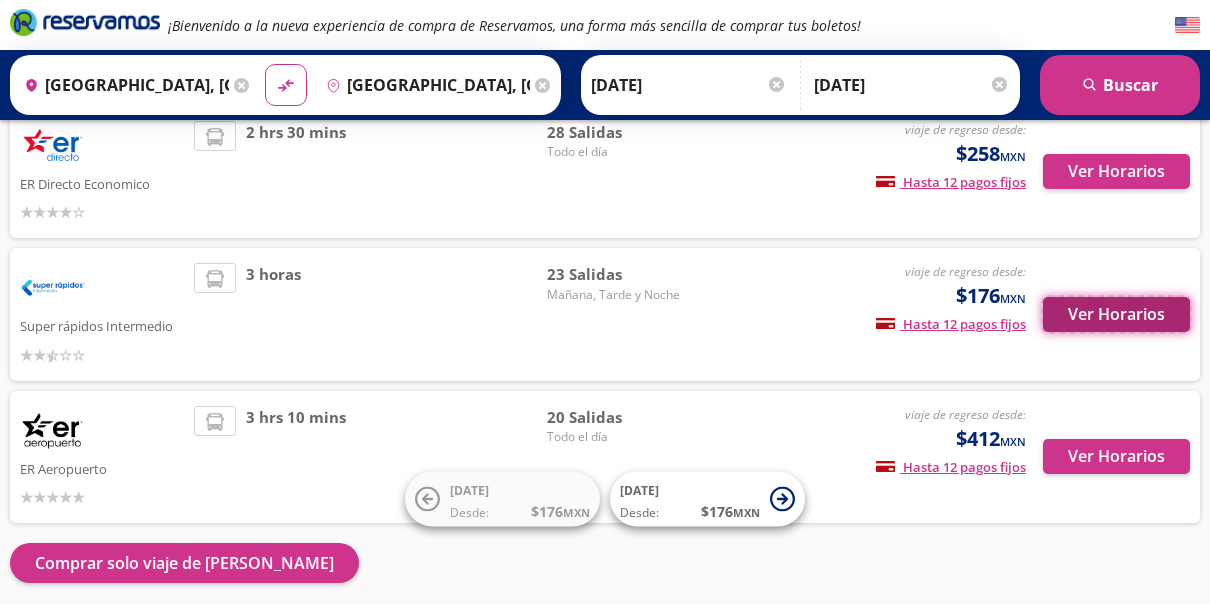click on "Ver Horarios" at bounding box center [1116, 314] 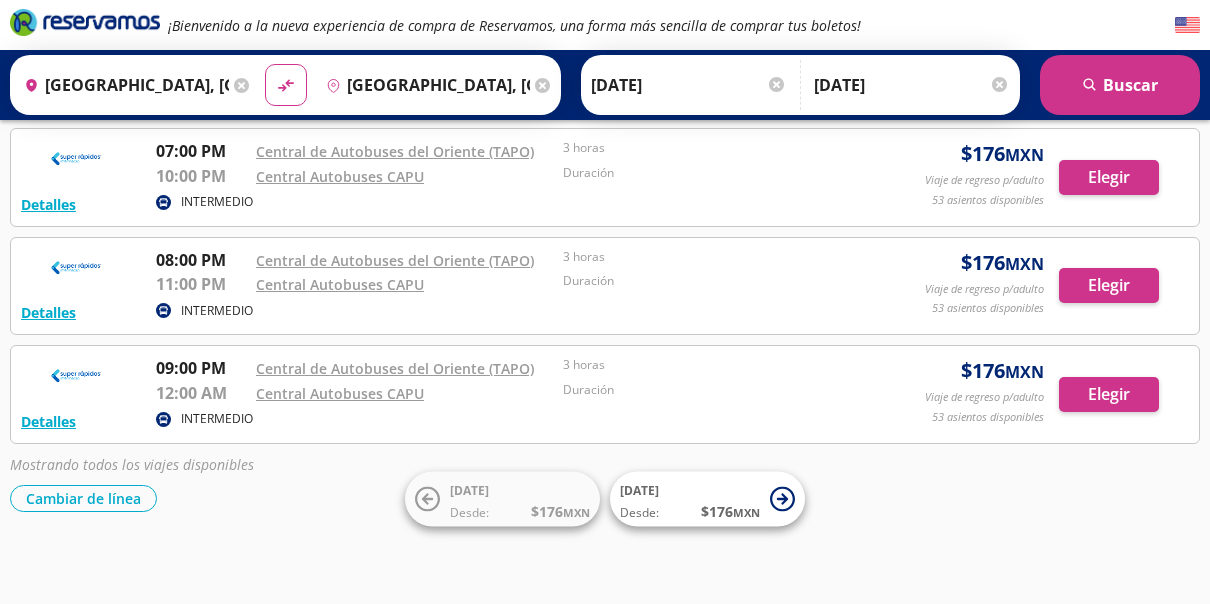 scroll, scrollTop: 444, scrollLeft: 0, axis: vertical 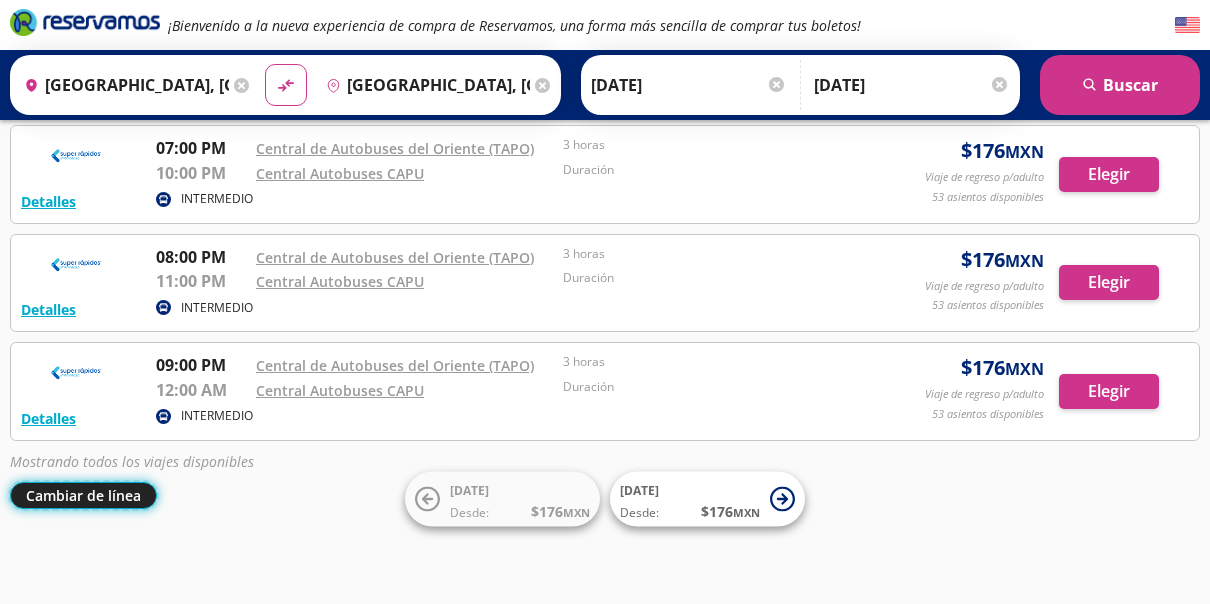 click on "Cambiar de línea" at bounding box center (83, 495) 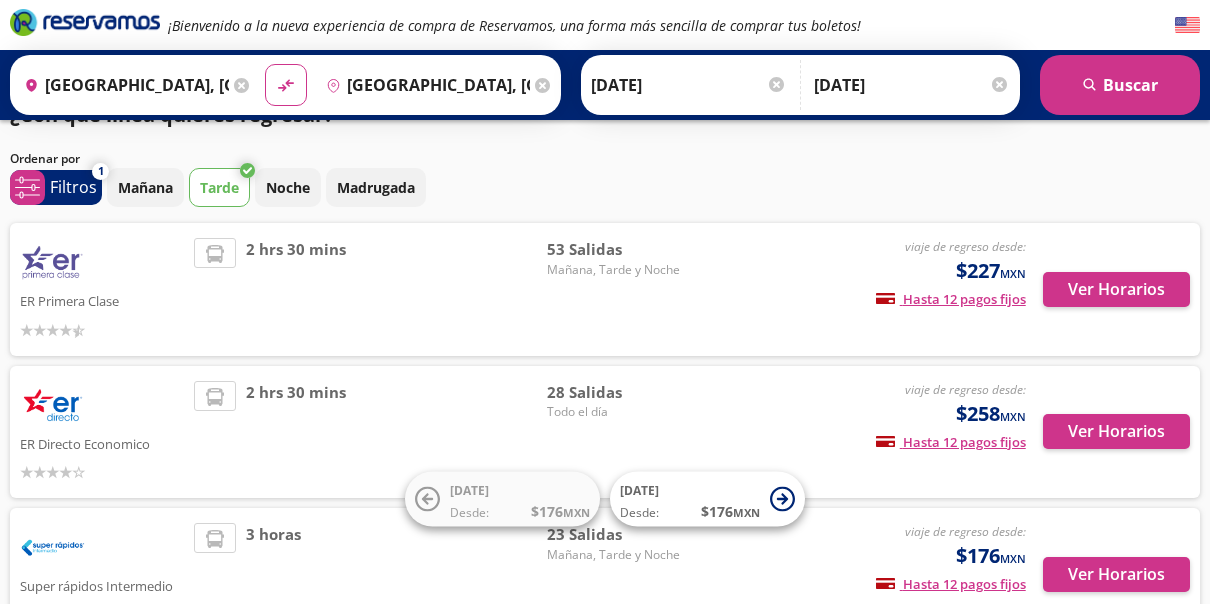 scroll, scrollTop: 0, scrollLeft: 0, axis: both 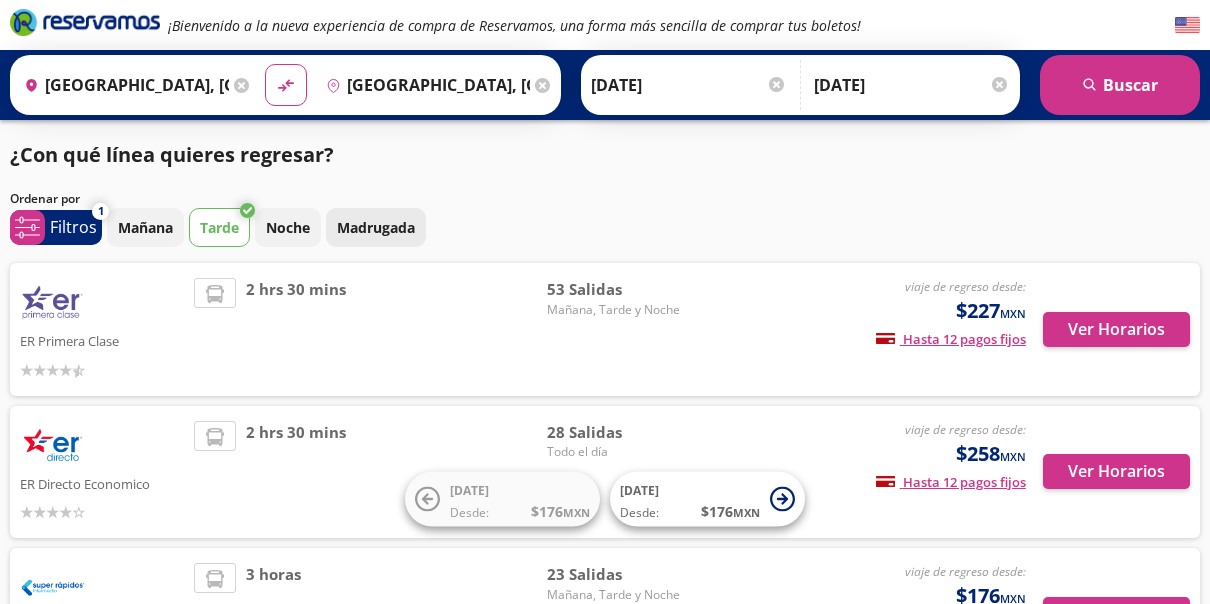 click on "Madrugada" at bounding box center (376, 227) 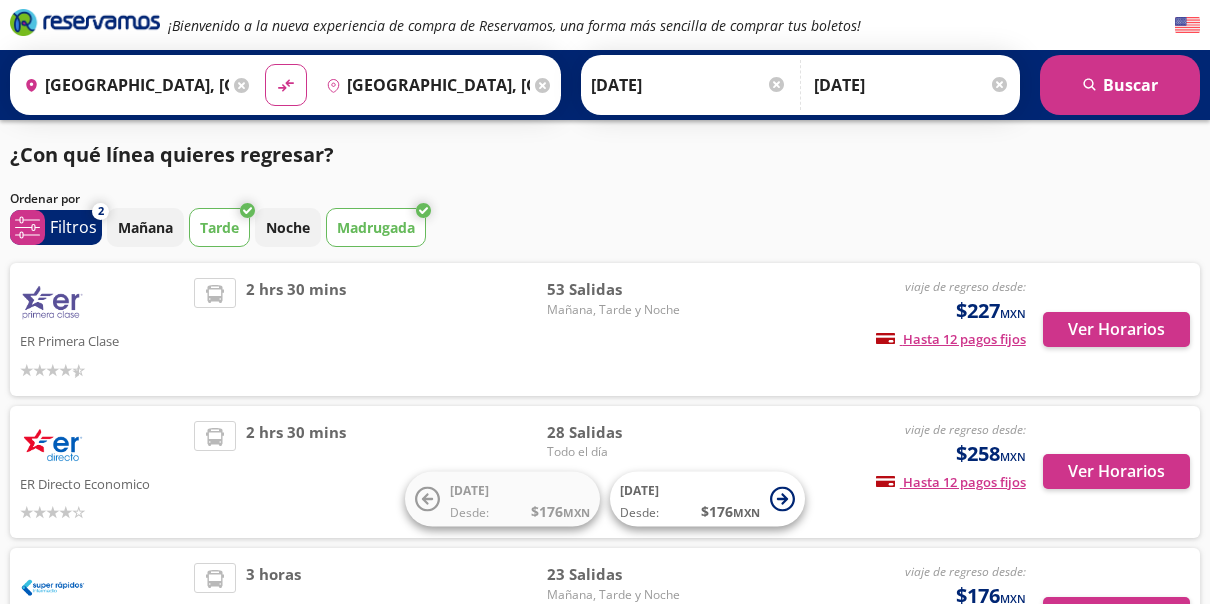 click on "Tarde" at bounding box center [219, 227] 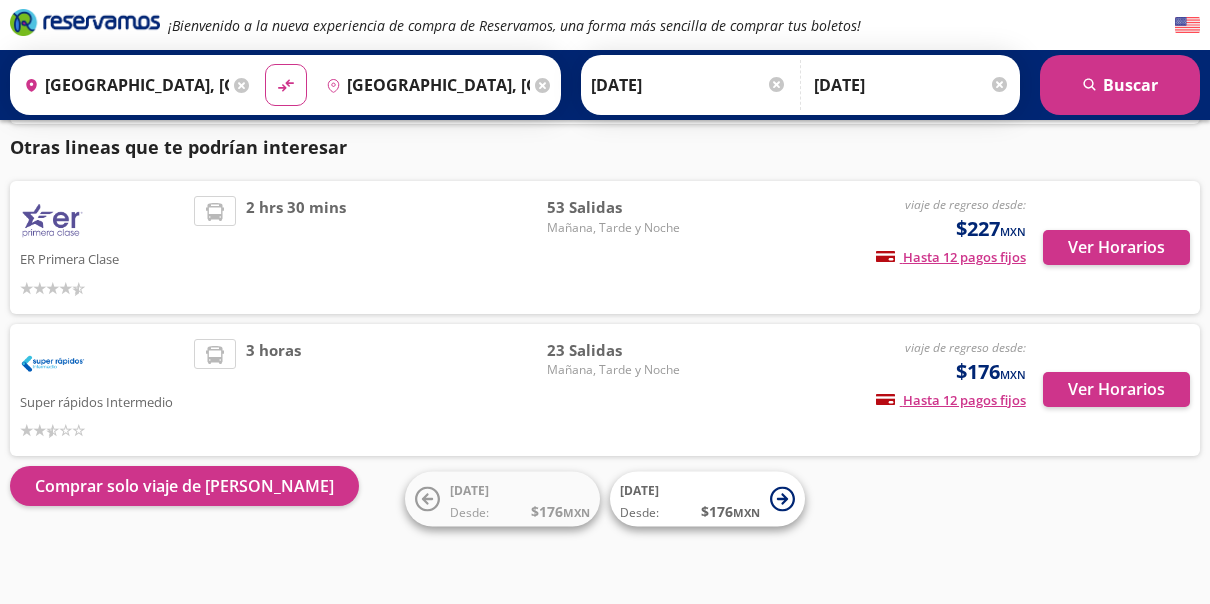 scroll, scrollTop: 415, scrollLeft: 0, axis: vertical 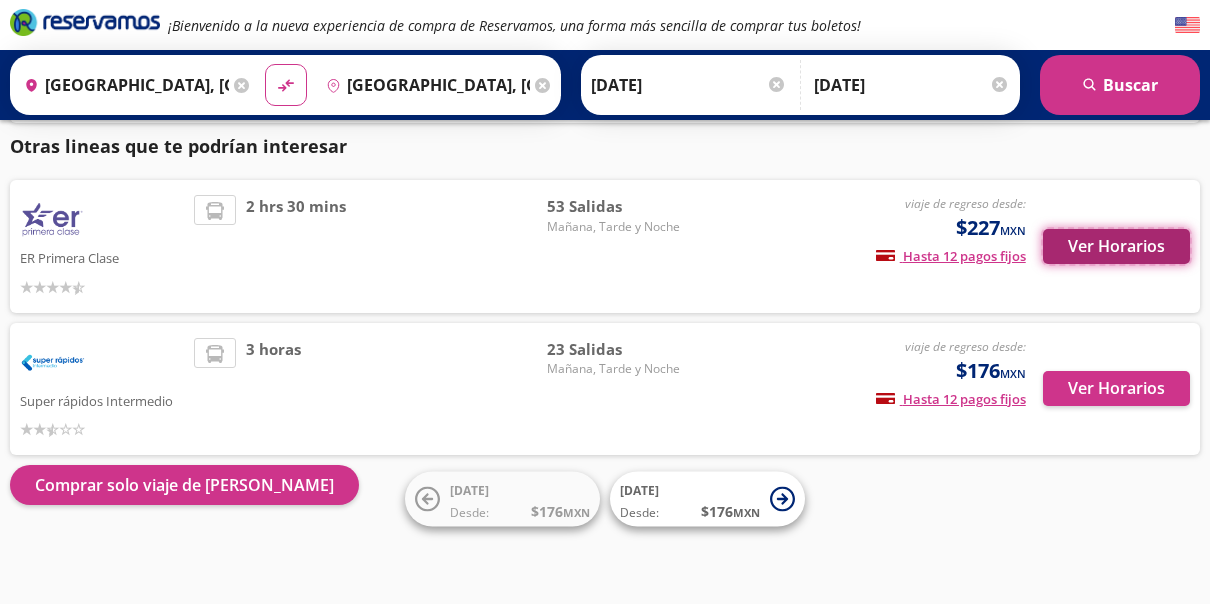 click on "Ver Horarios" at bounding box center [1116, 246] 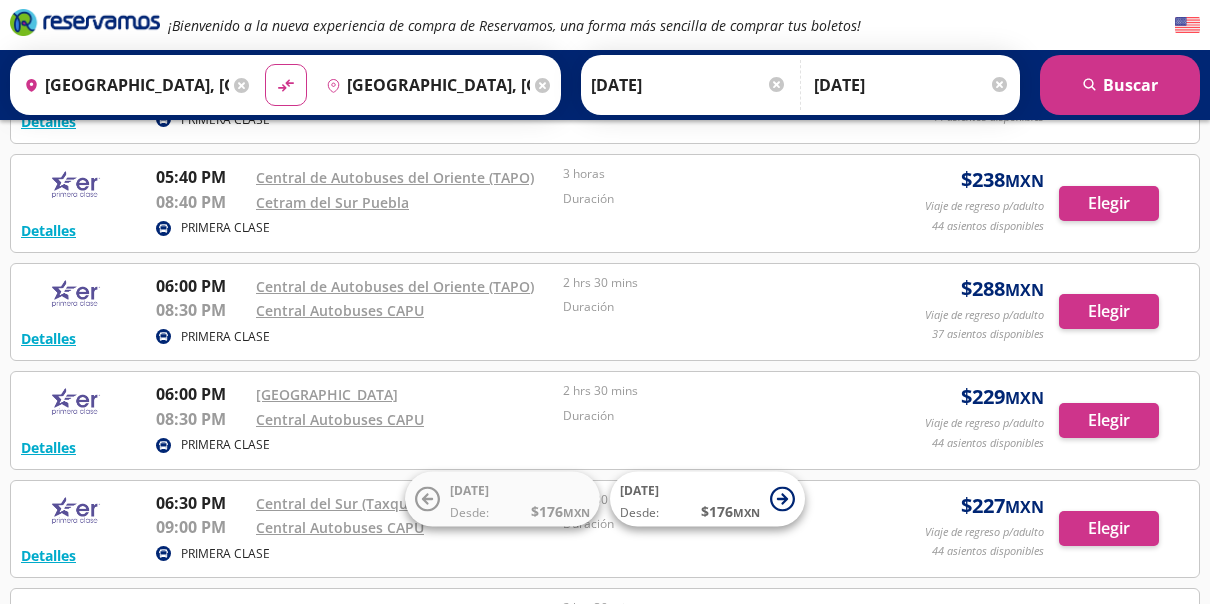 scroll, scrollTop: 0, scrollLeft: 0, axis: both 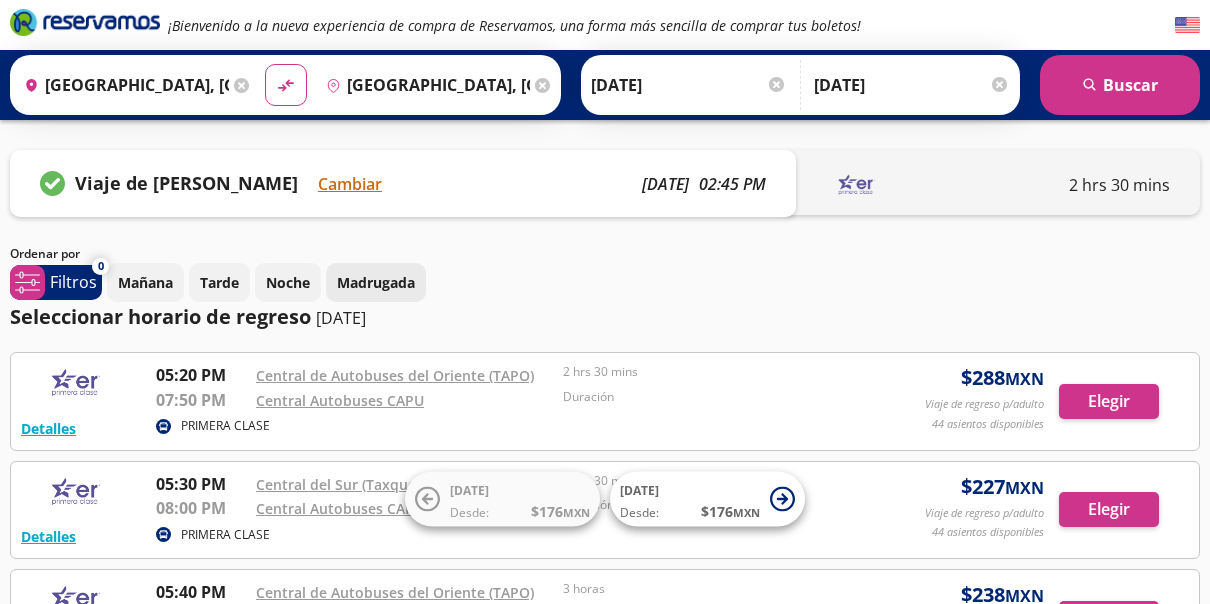 click on "Madrugada" at bounding box center [376, 282] 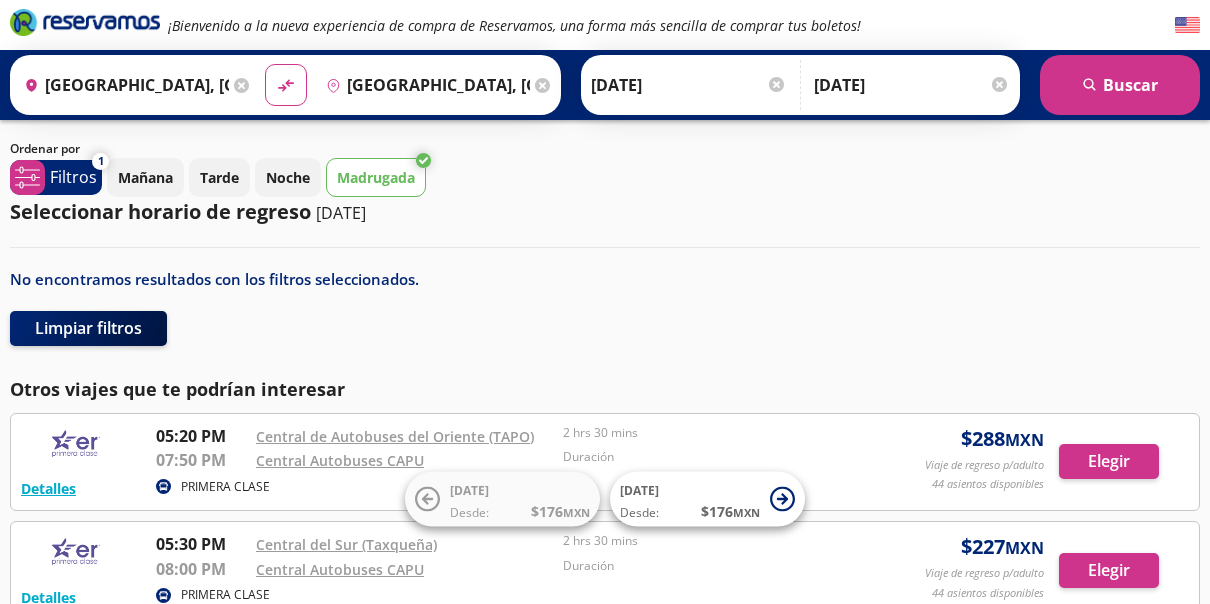 scroll, scrollTop: 0, scrollLeft: 0, axis: both 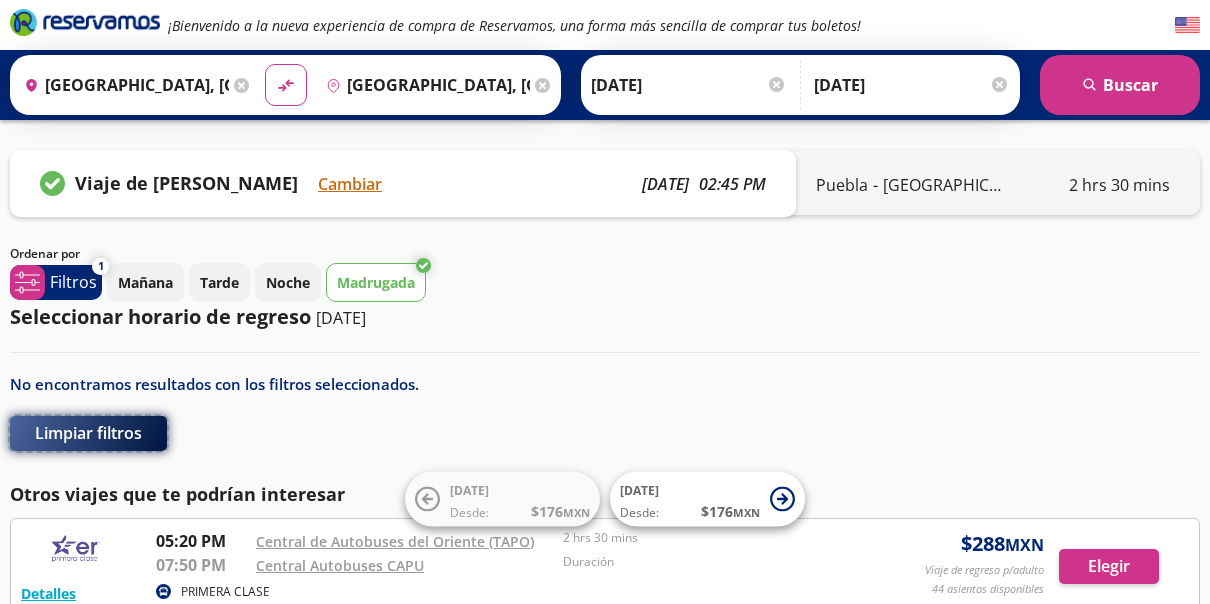 click on "Limpiar filtros" at bounding box center [88, 433] 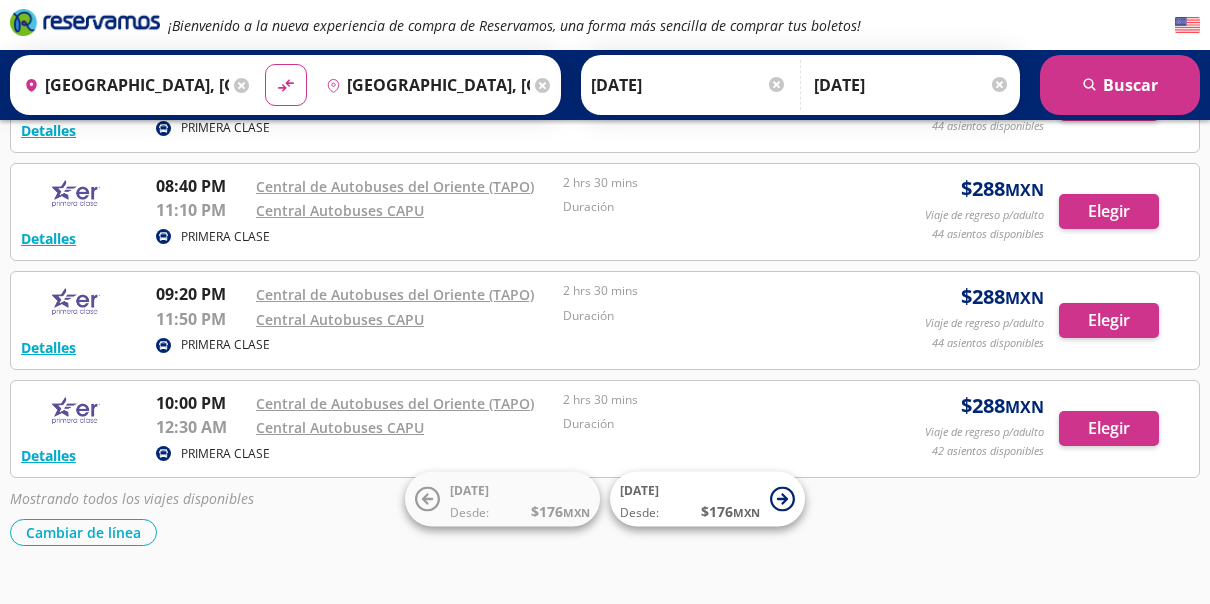 scroll, scrollTop: 1414, scrollLeft: 0, axis: vertical 